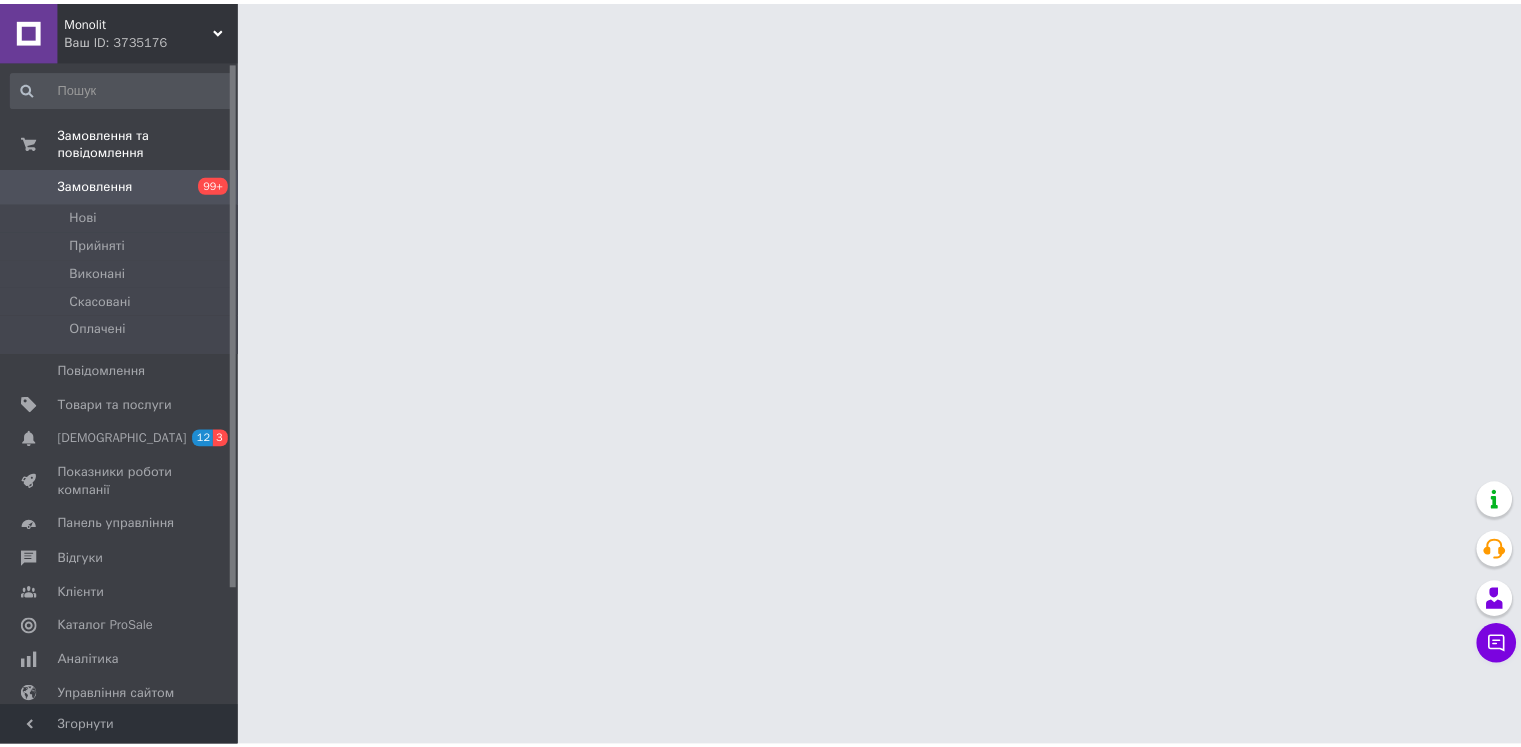 scroll, scrollTop: 0, scrollLeft: 0, axis: both 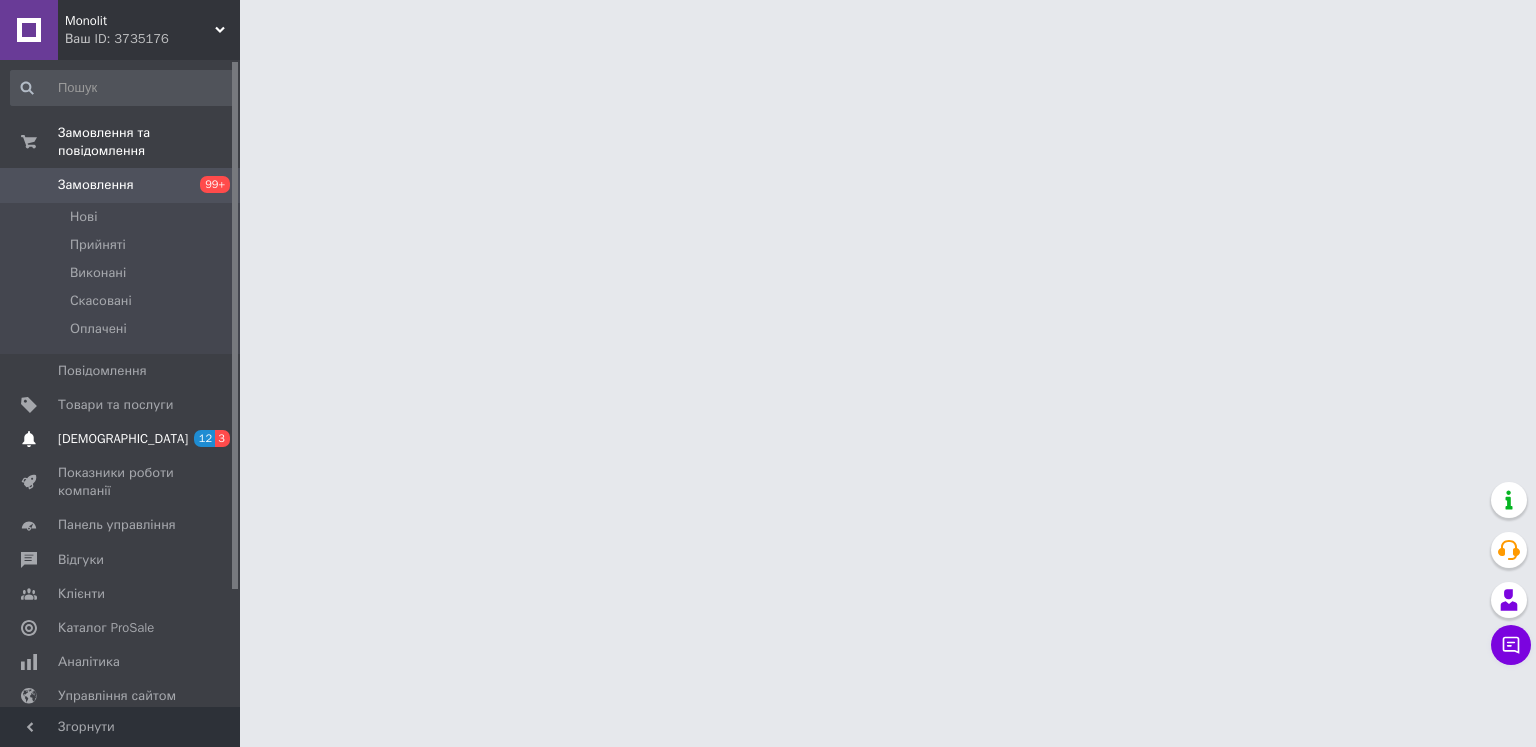 click on "12 3" at bounding box center [212, 439] 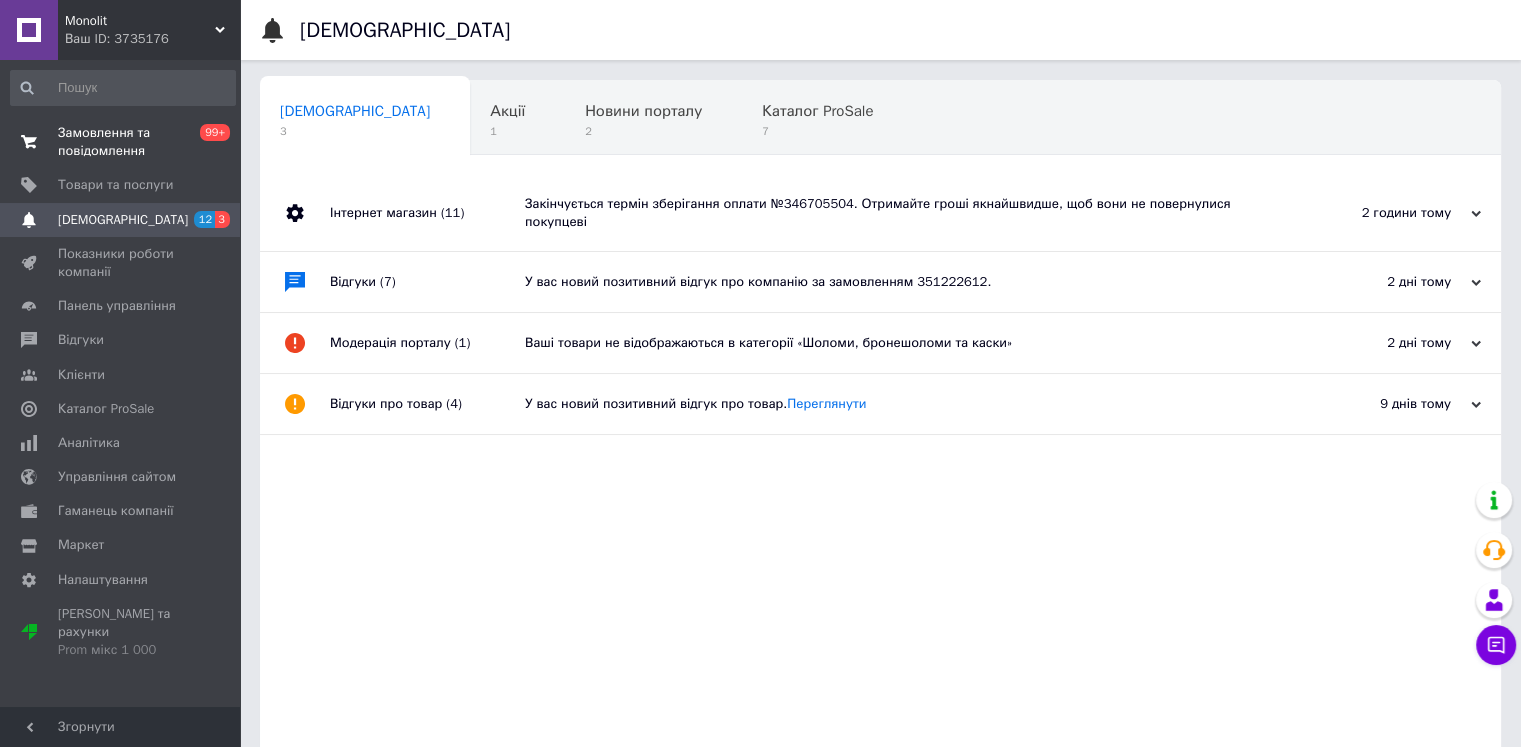 click on "0 99+" at bounding box center [212, 142] 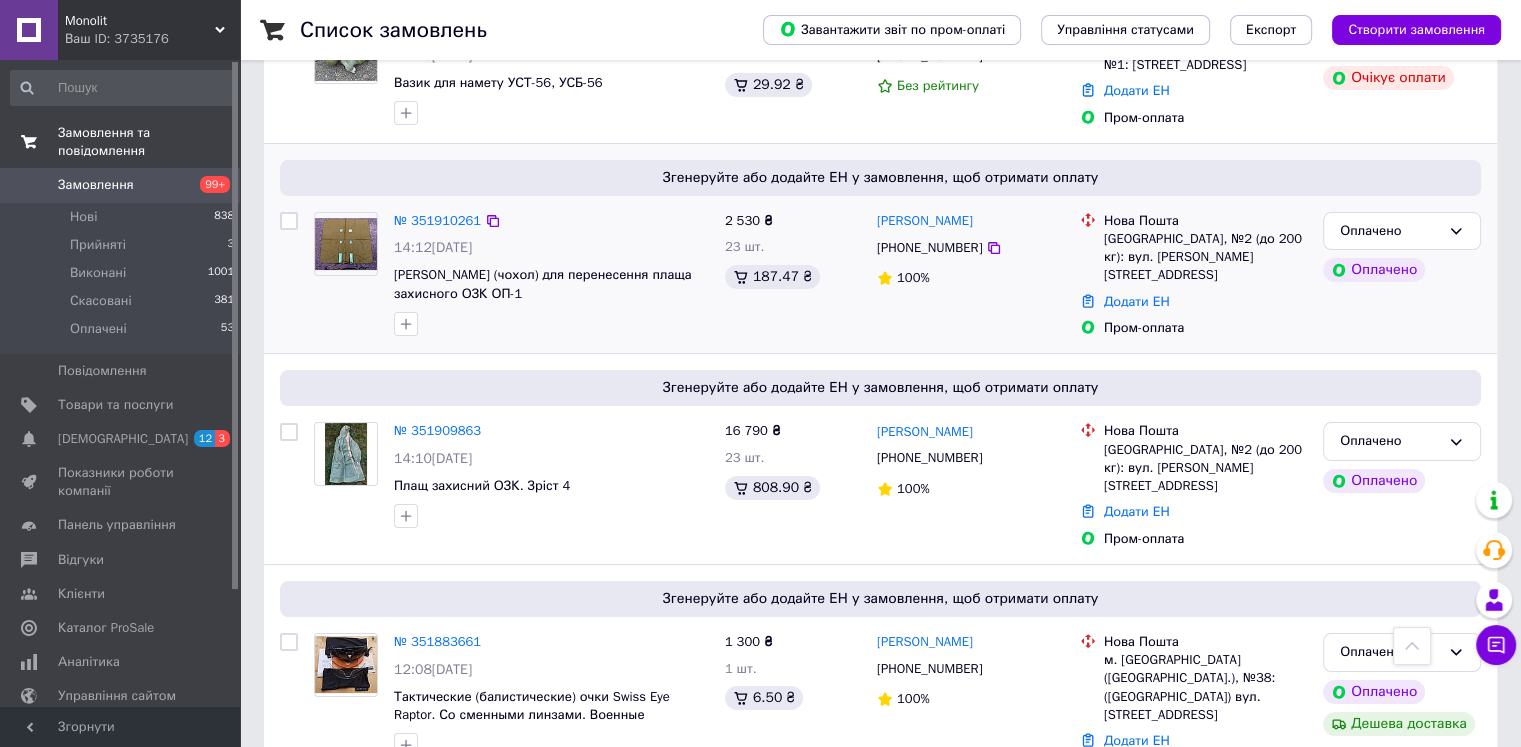 scroll, scrollTop: 200, scrollLeft: 0, axis: vertical 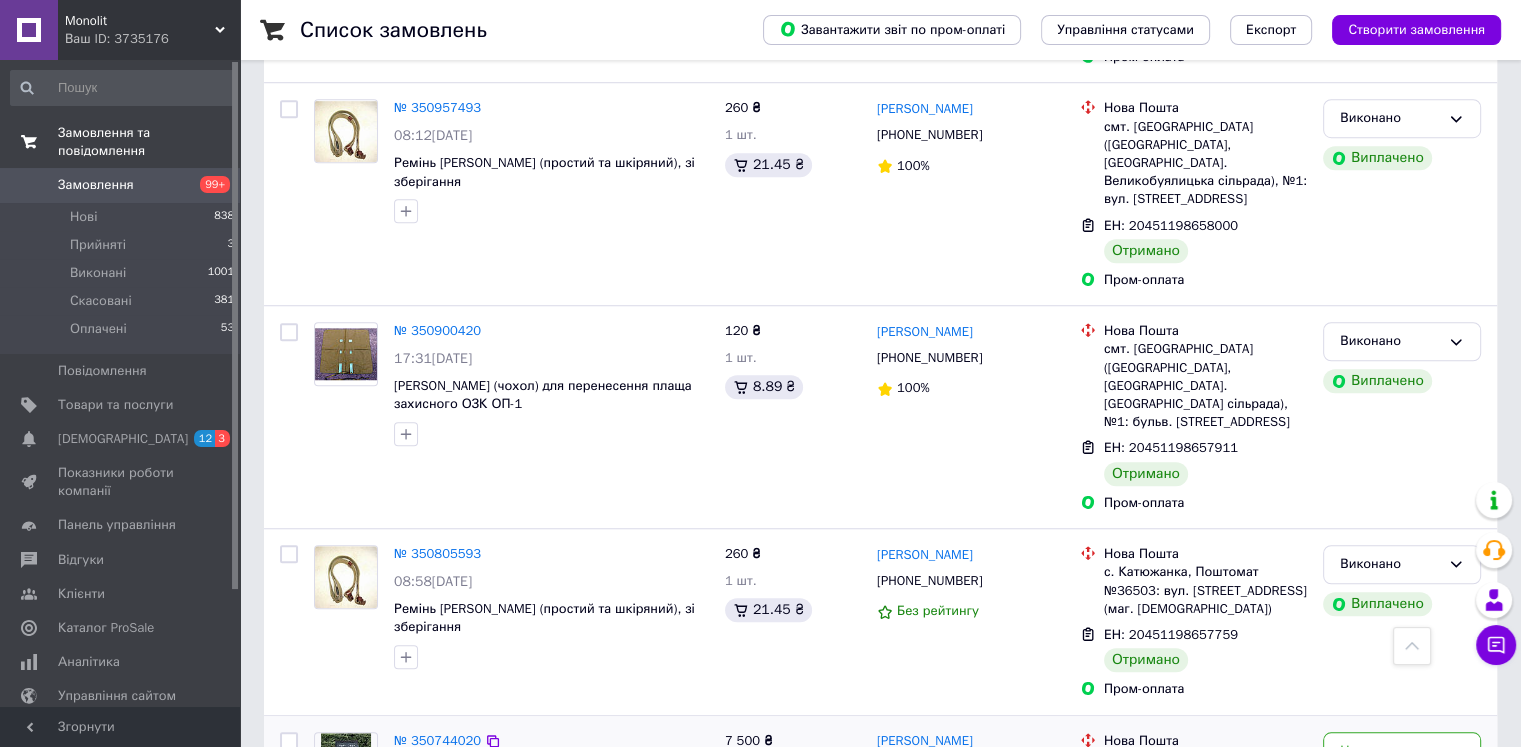 drag, startPoint x: 701, startPoint y: 630, endPoint x: 392, endPoint y: 625, distance: 309.04044 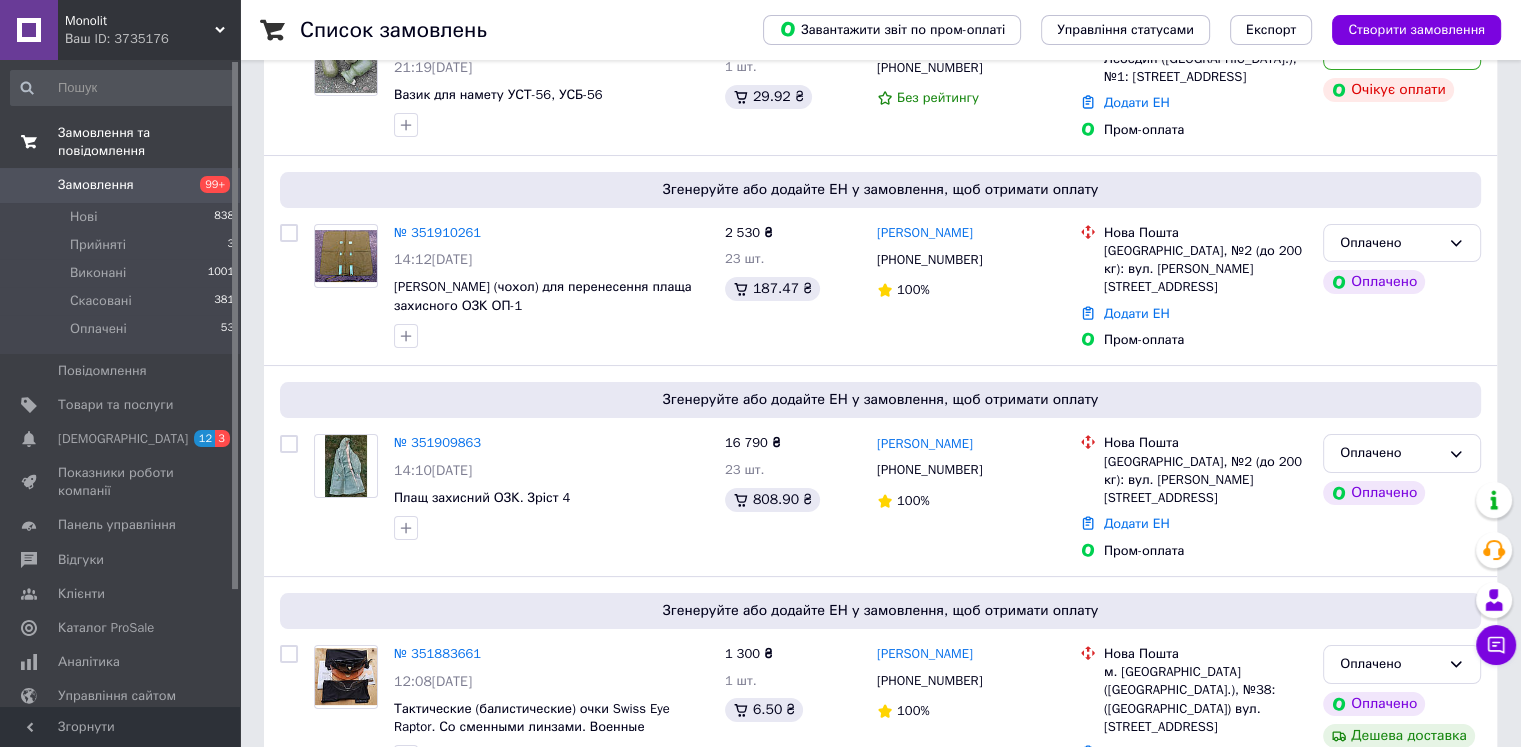 scroll, scrollTop: 0, scrollLeft: 0, axis: both 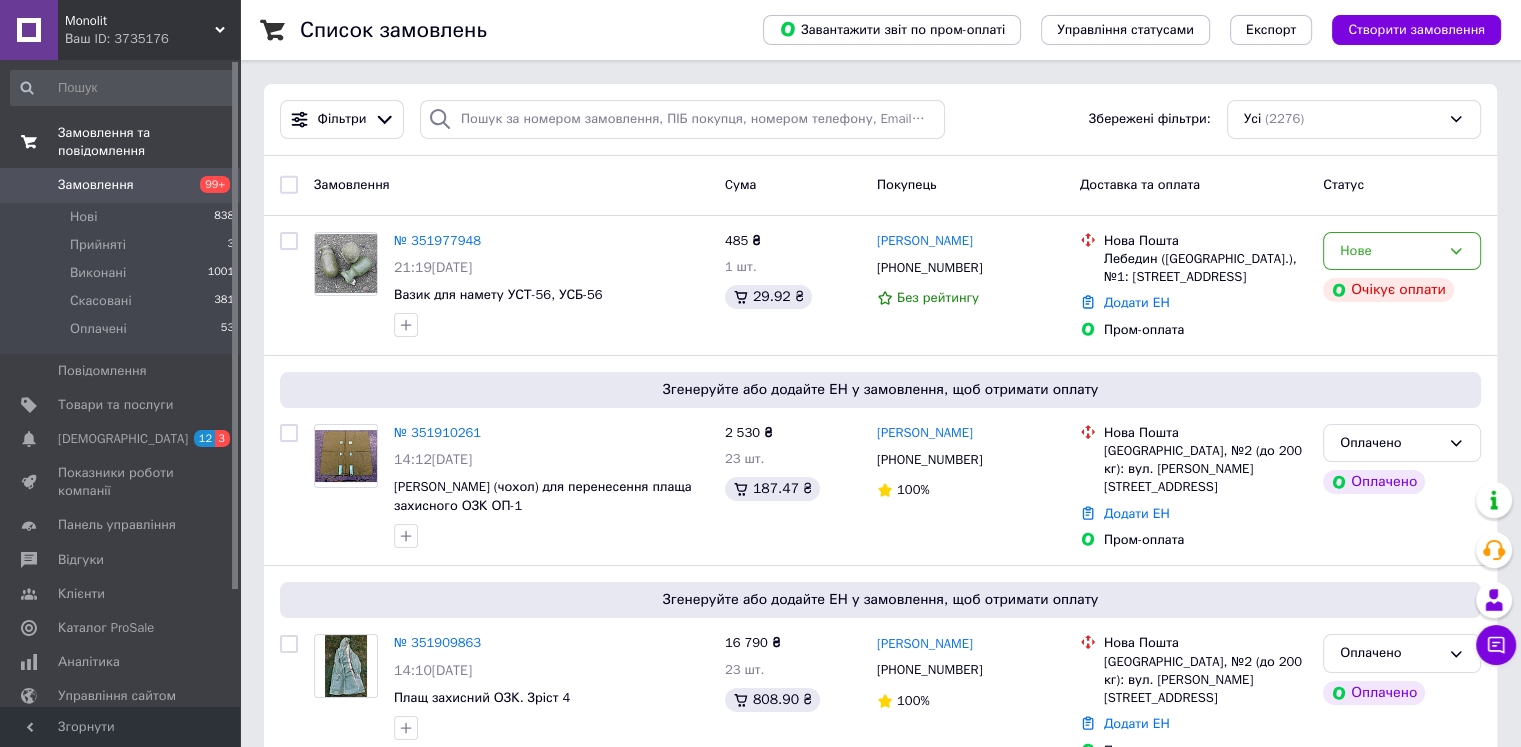 click on "Monolit" at bounding box center (140, 21) 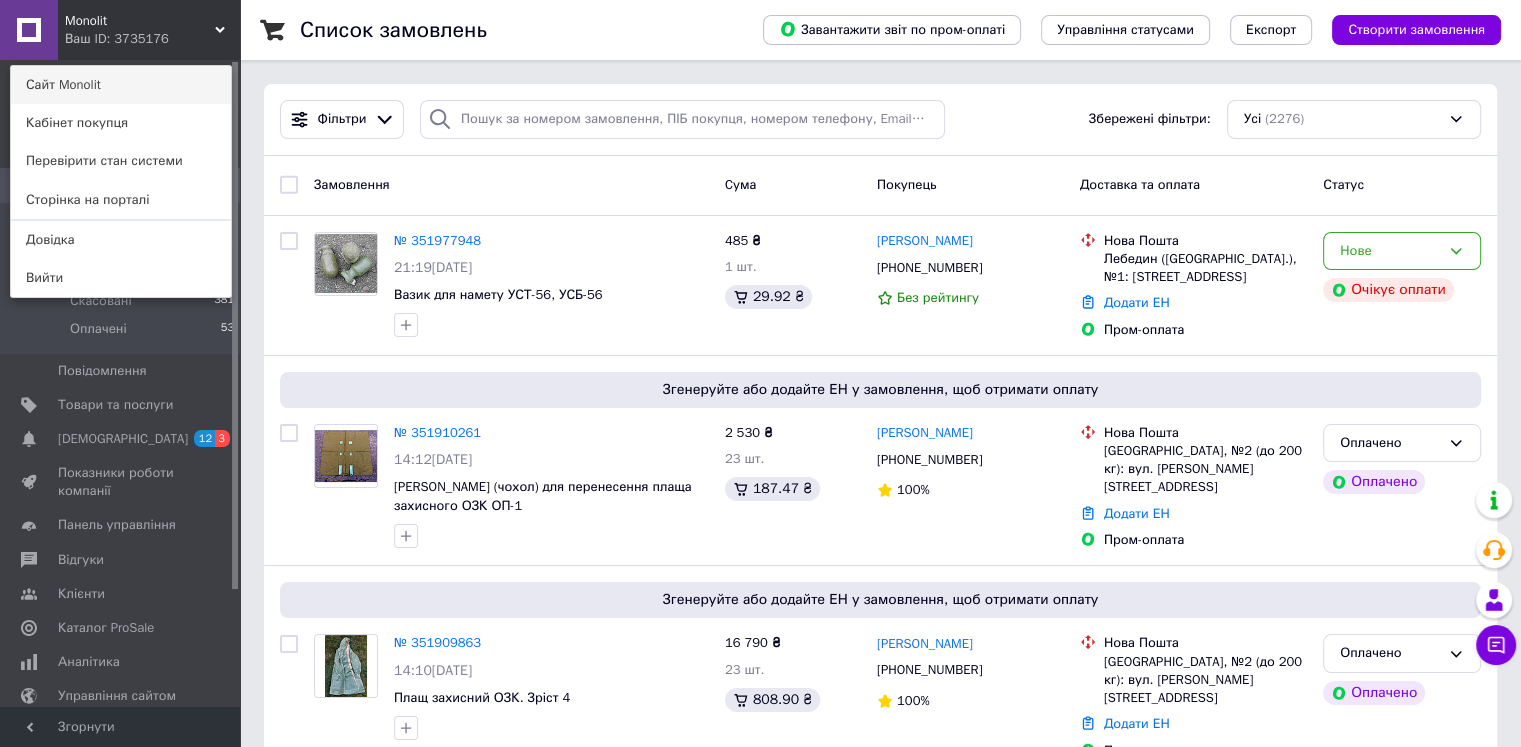 click on "Сайт Monolit" at bounding box center [121, 85] 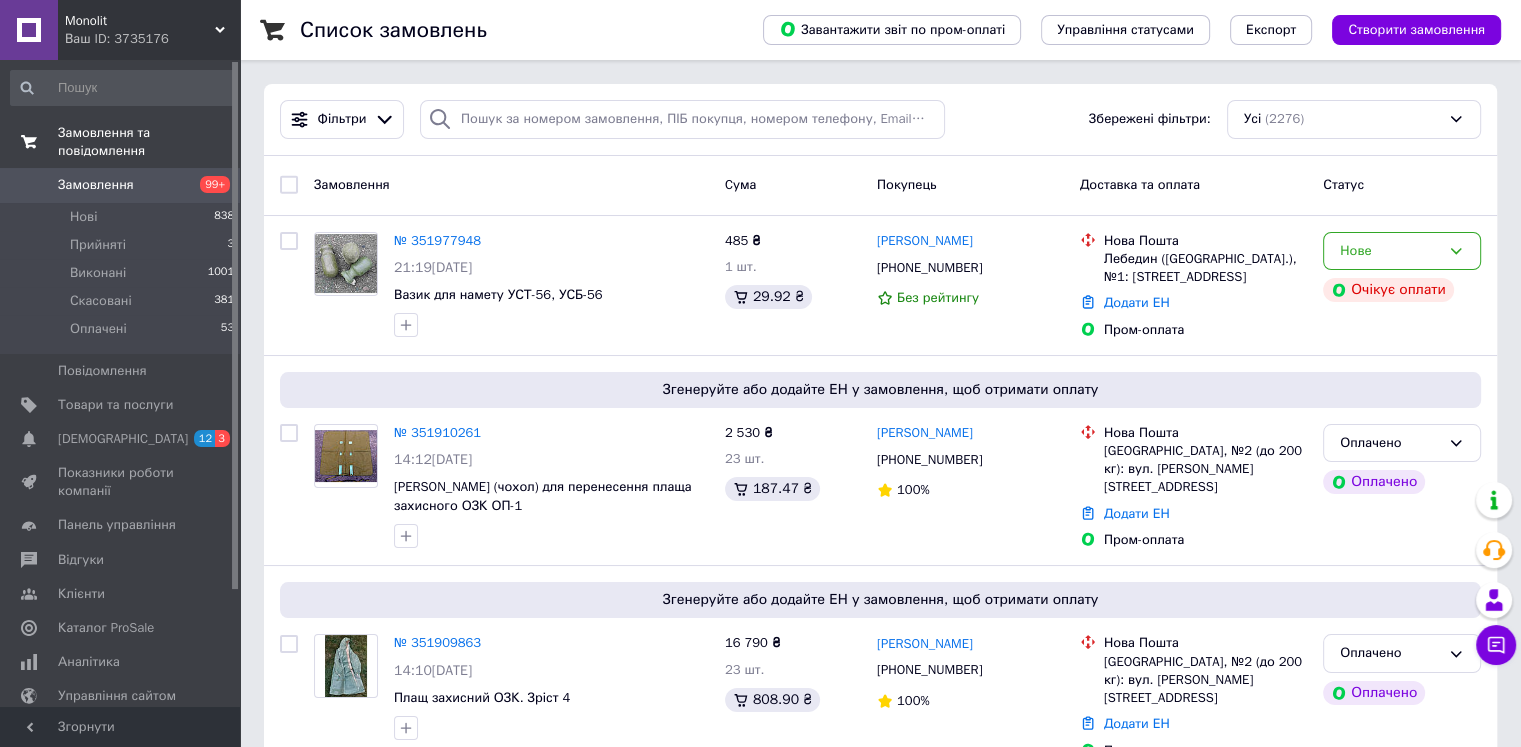 click at bounding box center [123, 88] 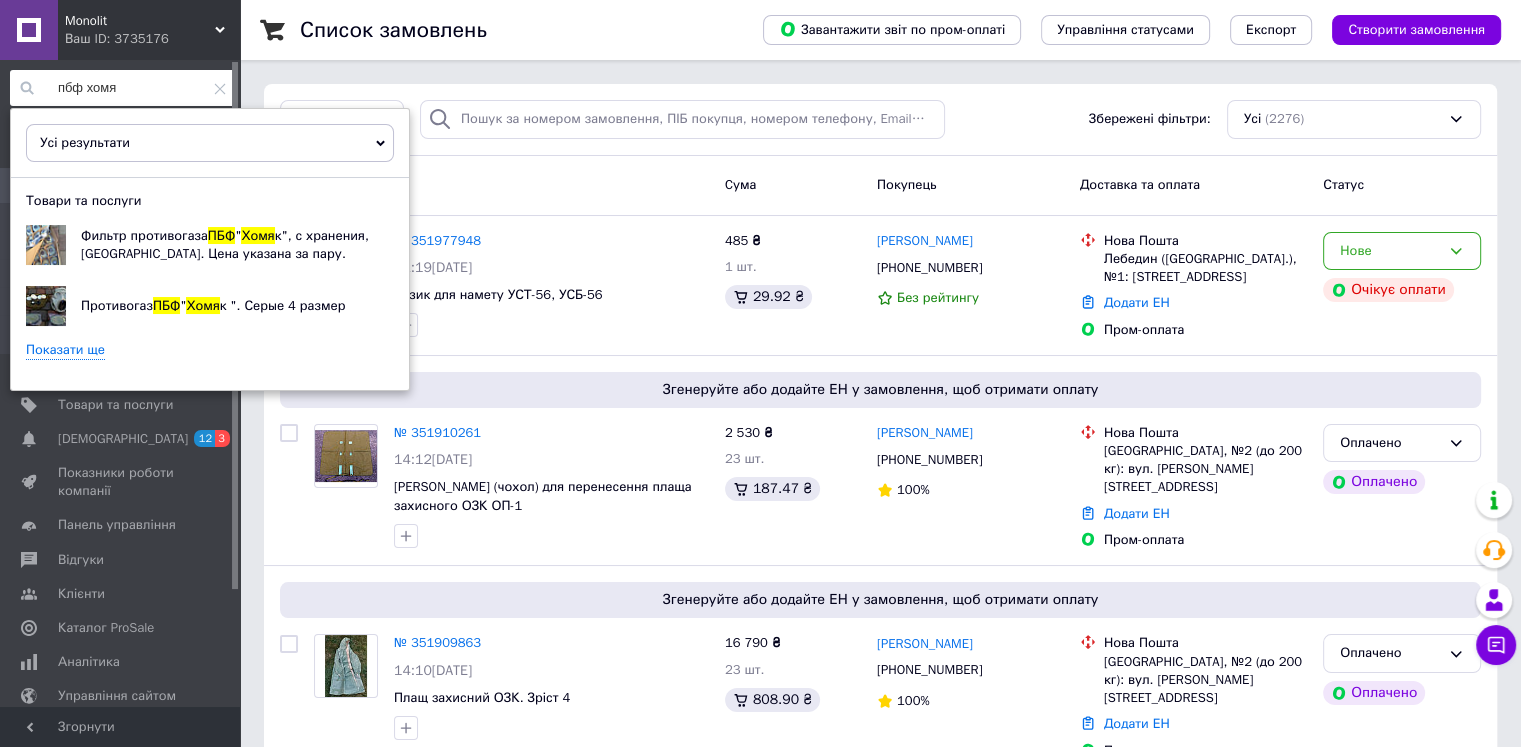 type on "пбф хомя" 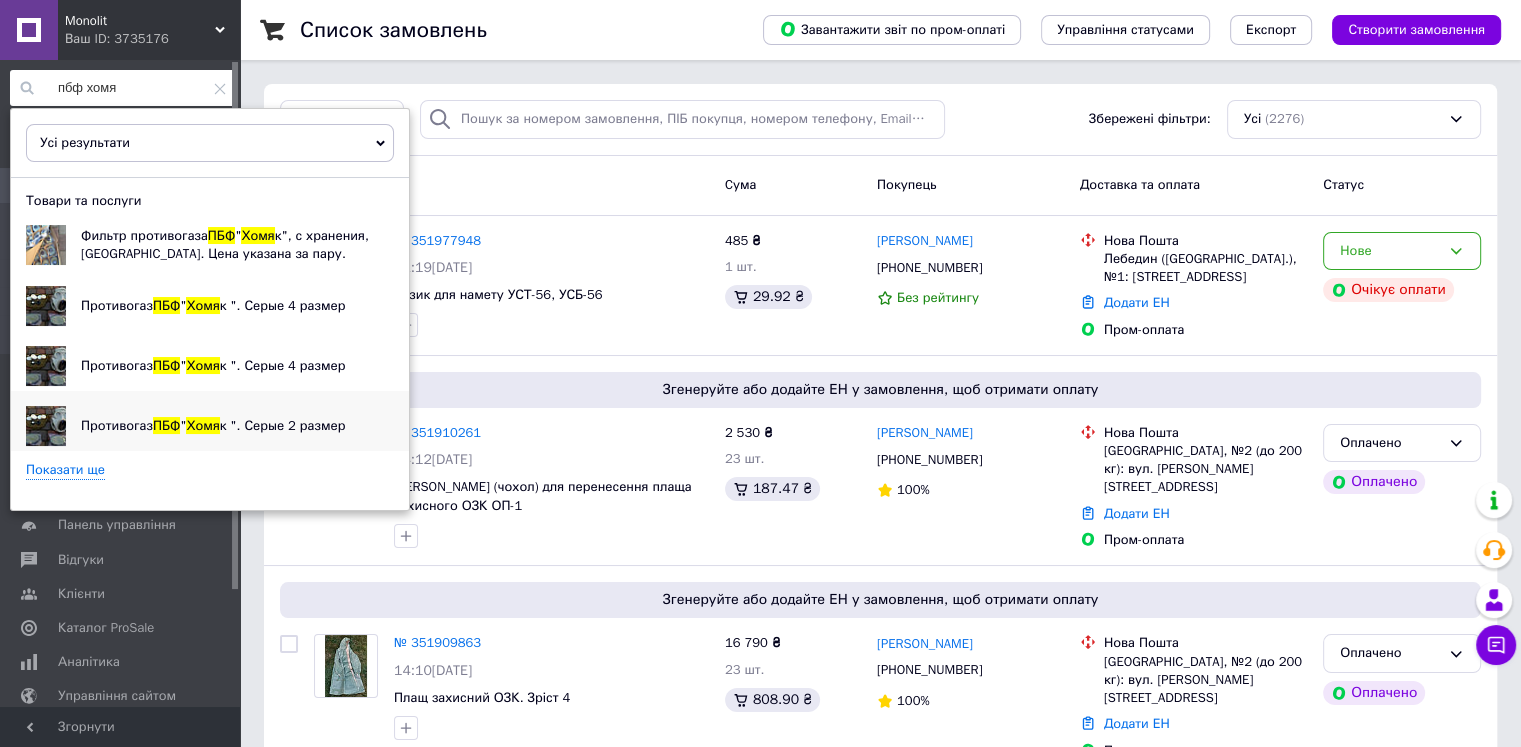 click on "Противогаз  ПБФ  "  Хомя к ". Серые 2 размер" at bounding box center [213, 426] 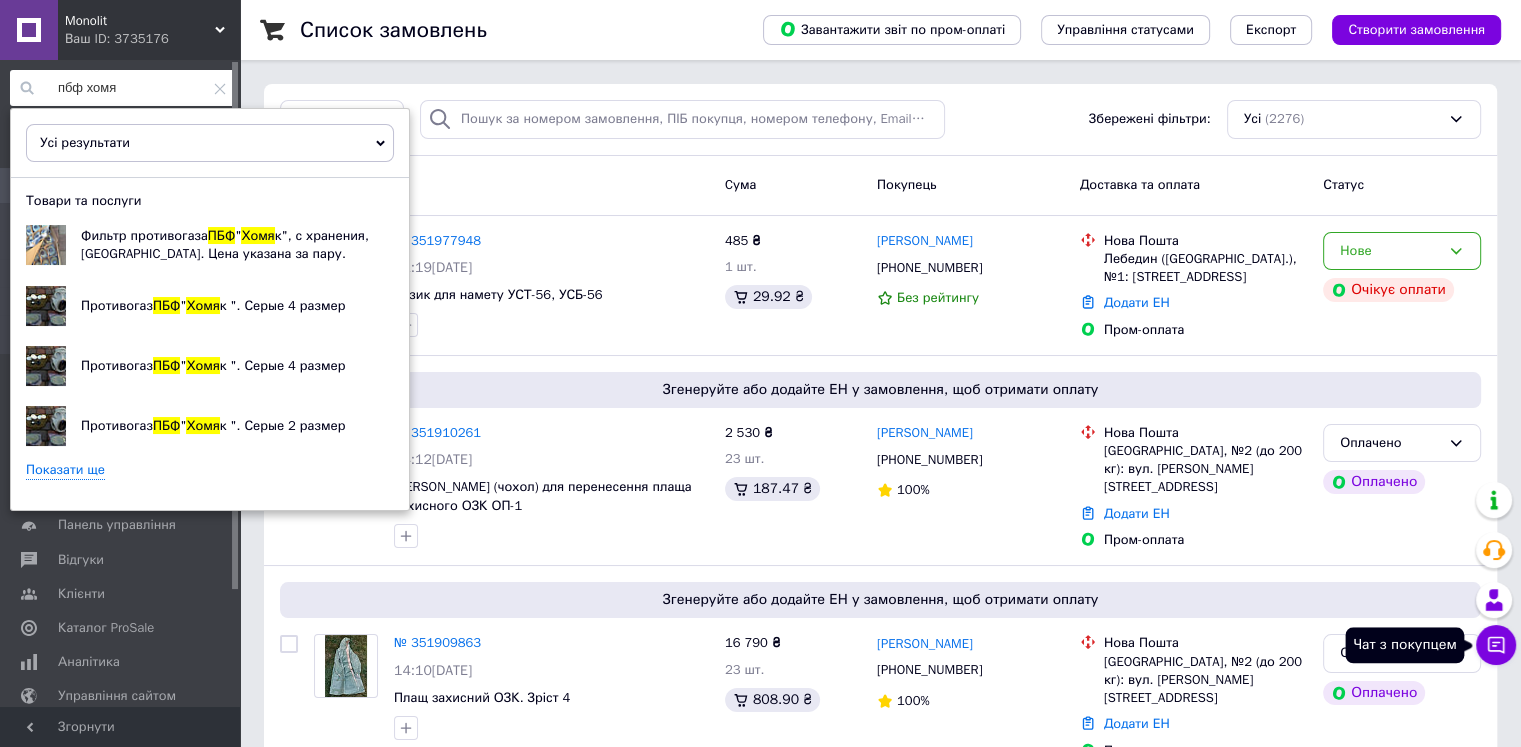 click 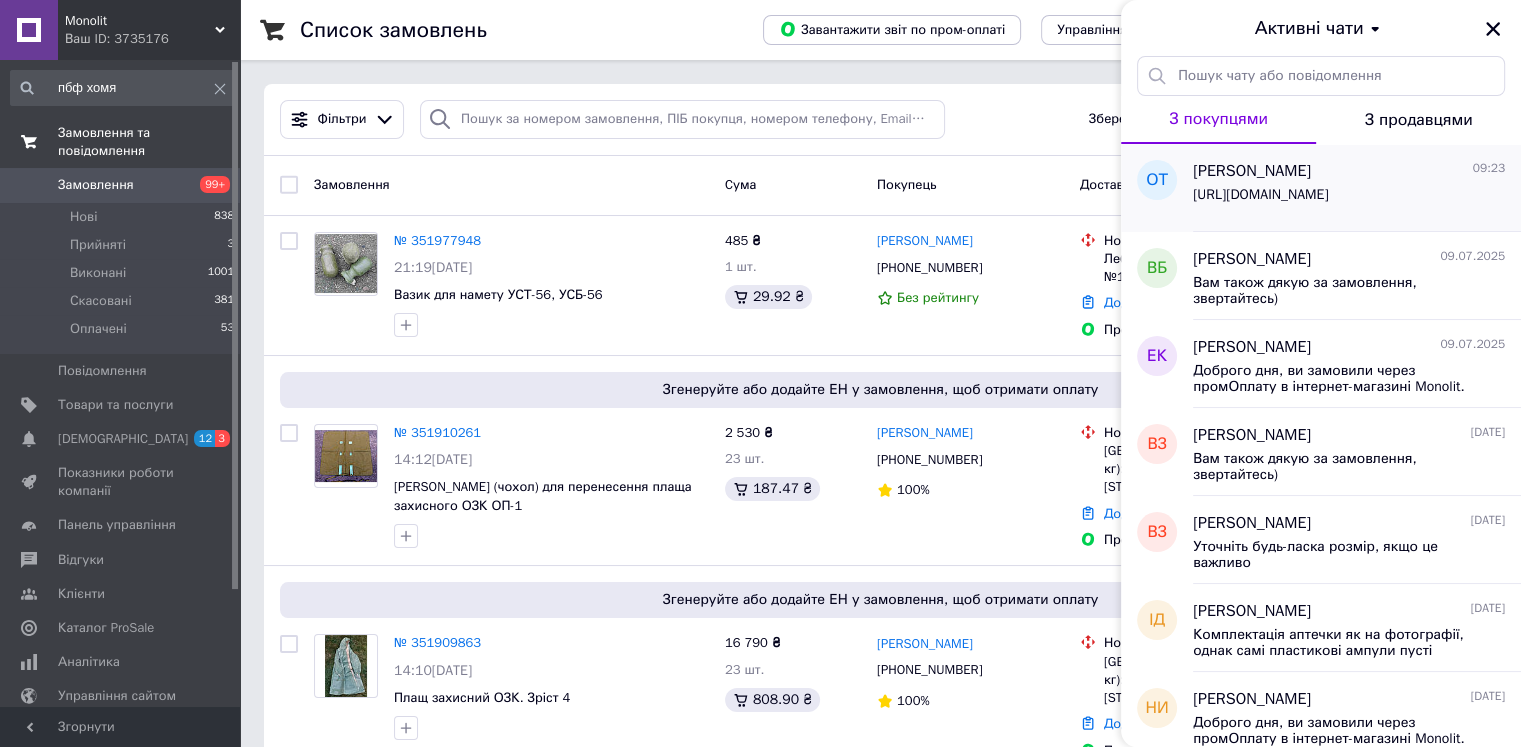 click on "[PERSON_NAME]" at bounding box center (1252, 171) 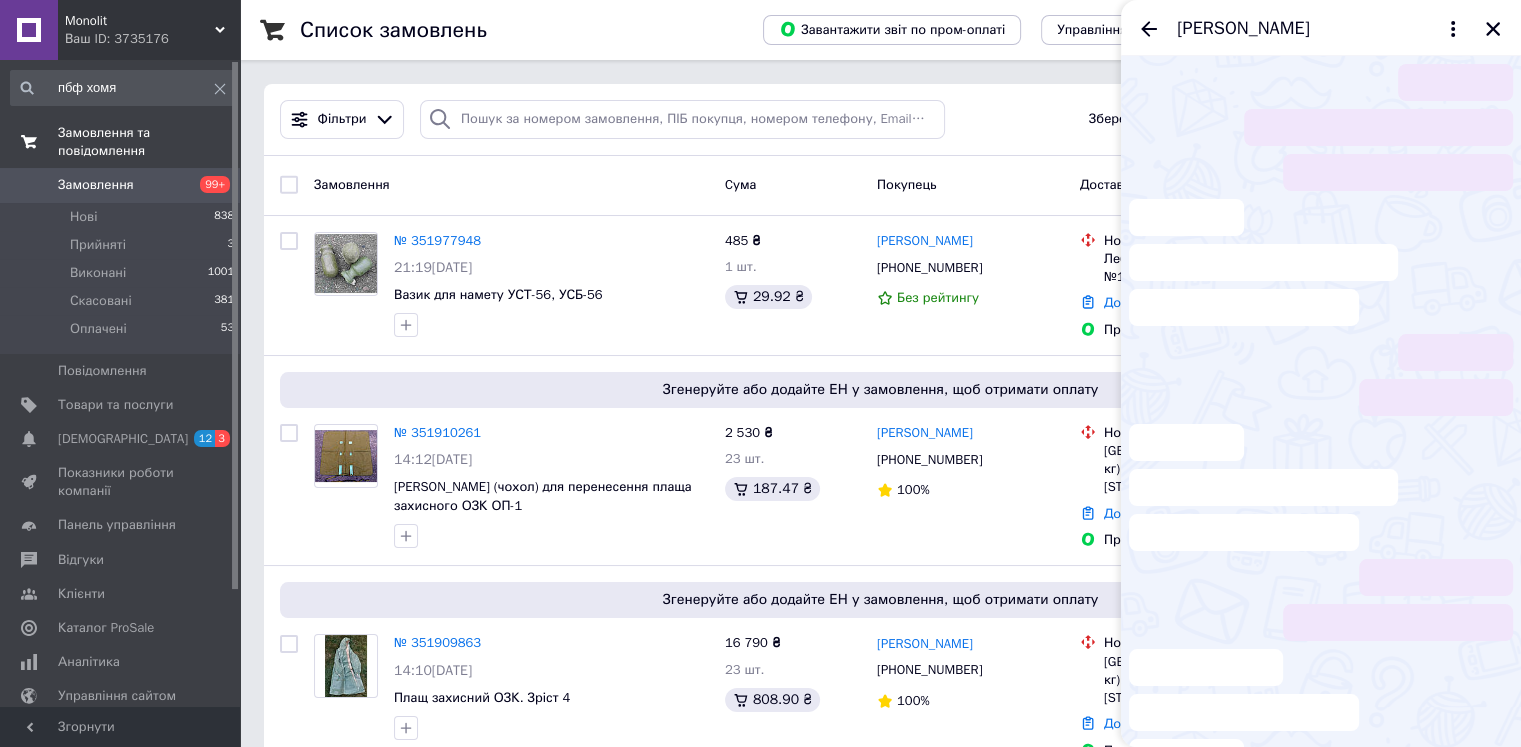 scroll, scrollTop: 668, scrollLeft: 0, axis: vertical 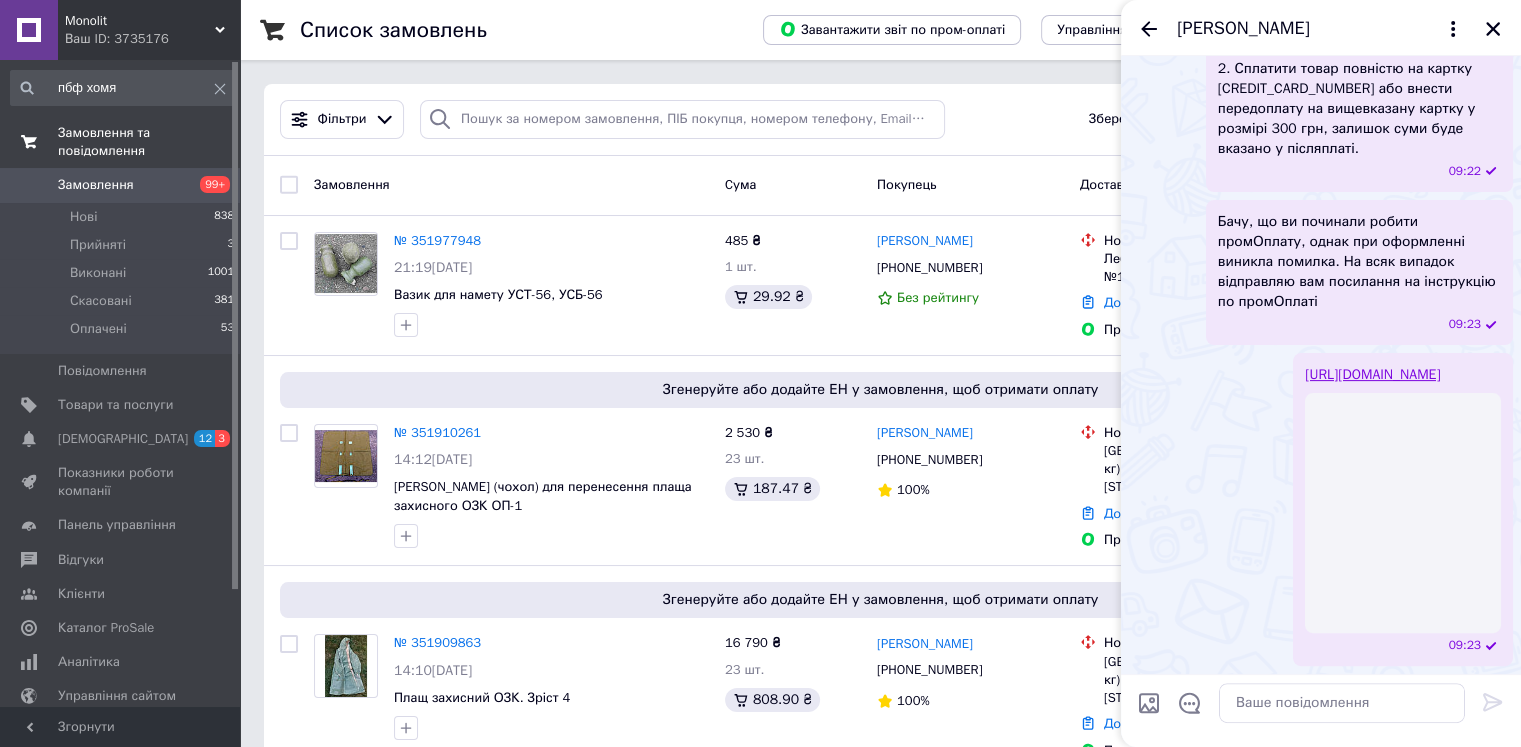 click on "[PERSON_NAME]" at bounding box center [1321, 28] 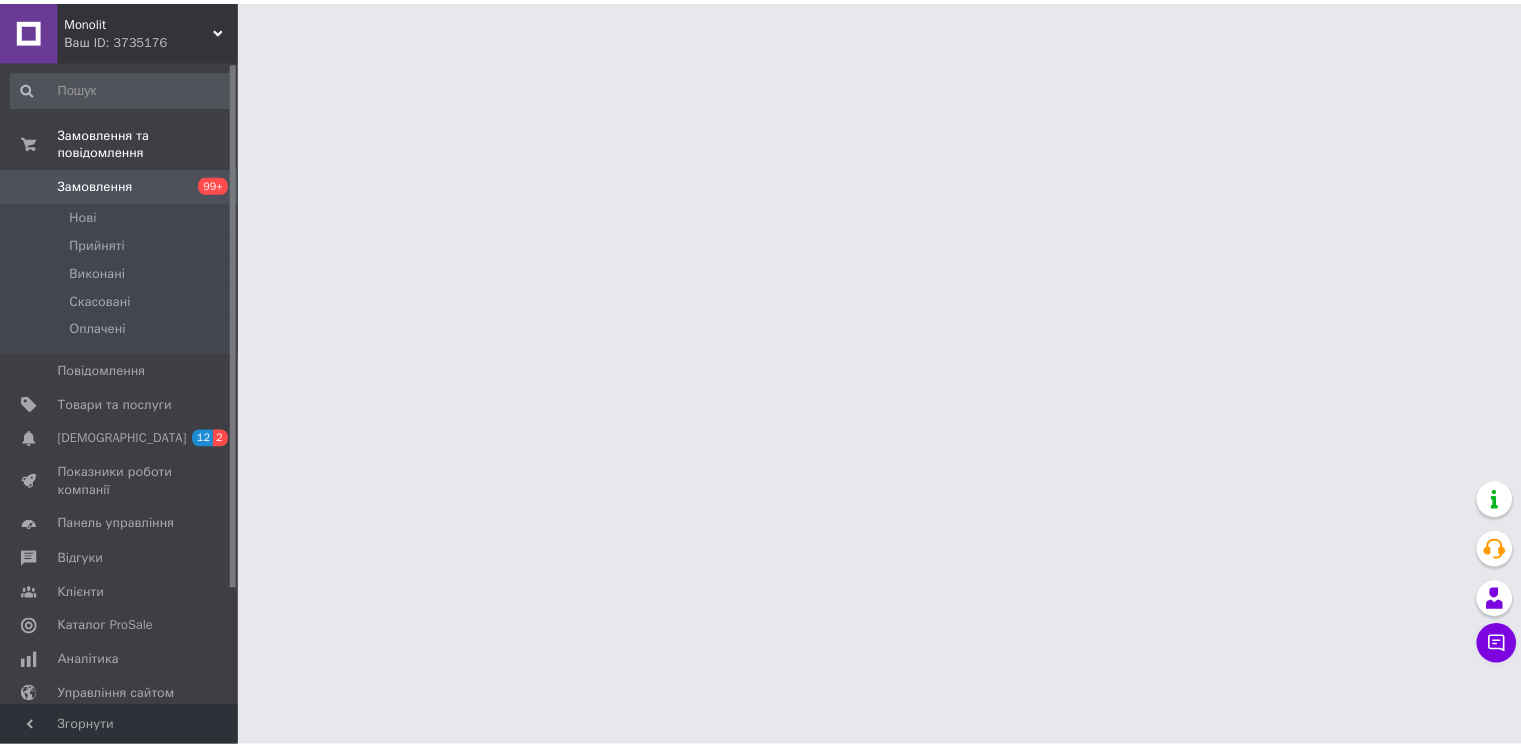 scroll, scrollTop: 0, scrollLeft: 0, axis: both 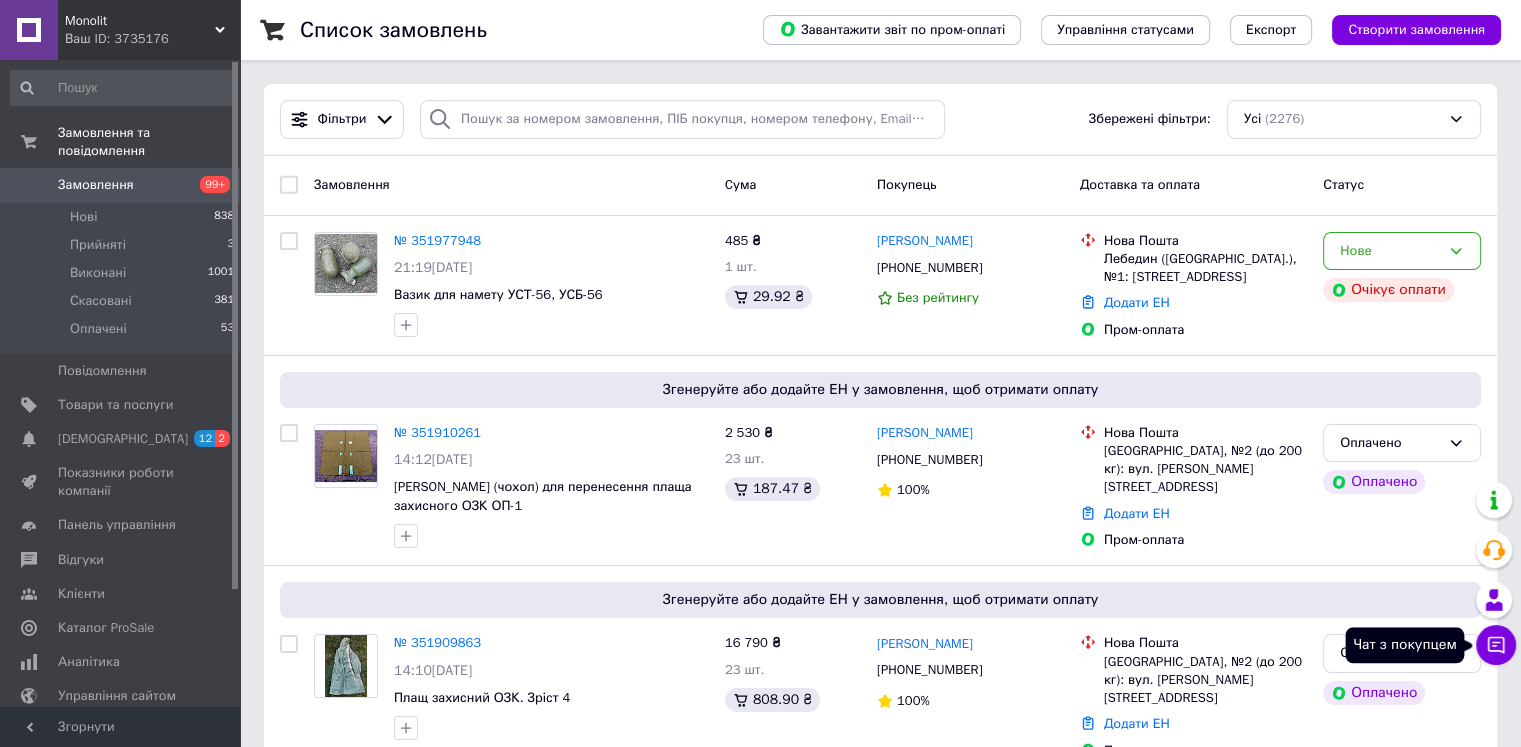 click on "Чат з покупцем" at bounding box center (1496, 645) 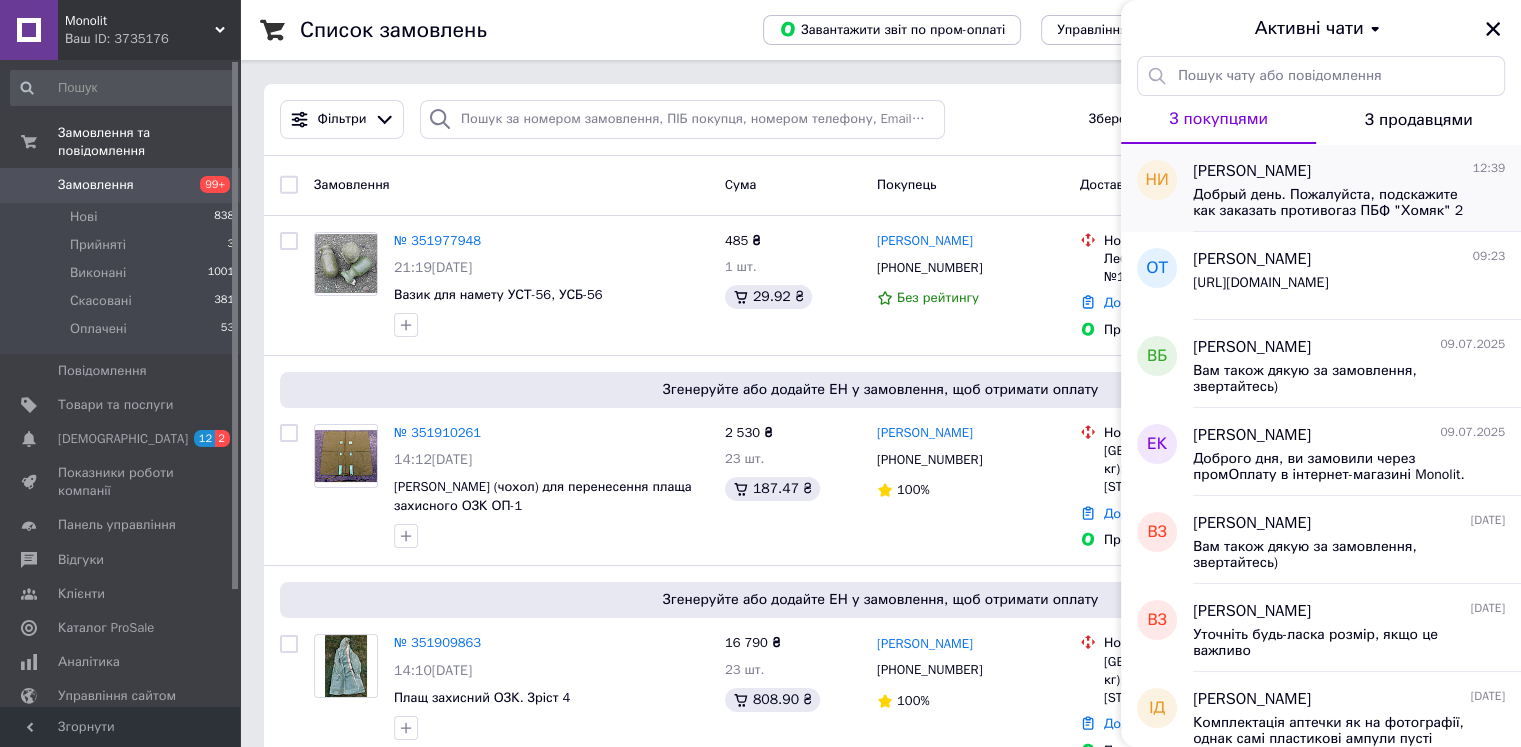 click on "Добрый день. Пожалуйста, подскажите как заказать противогаз ПБФ "Хомяк" 2 размера?" at bounding box center [1335, 203] 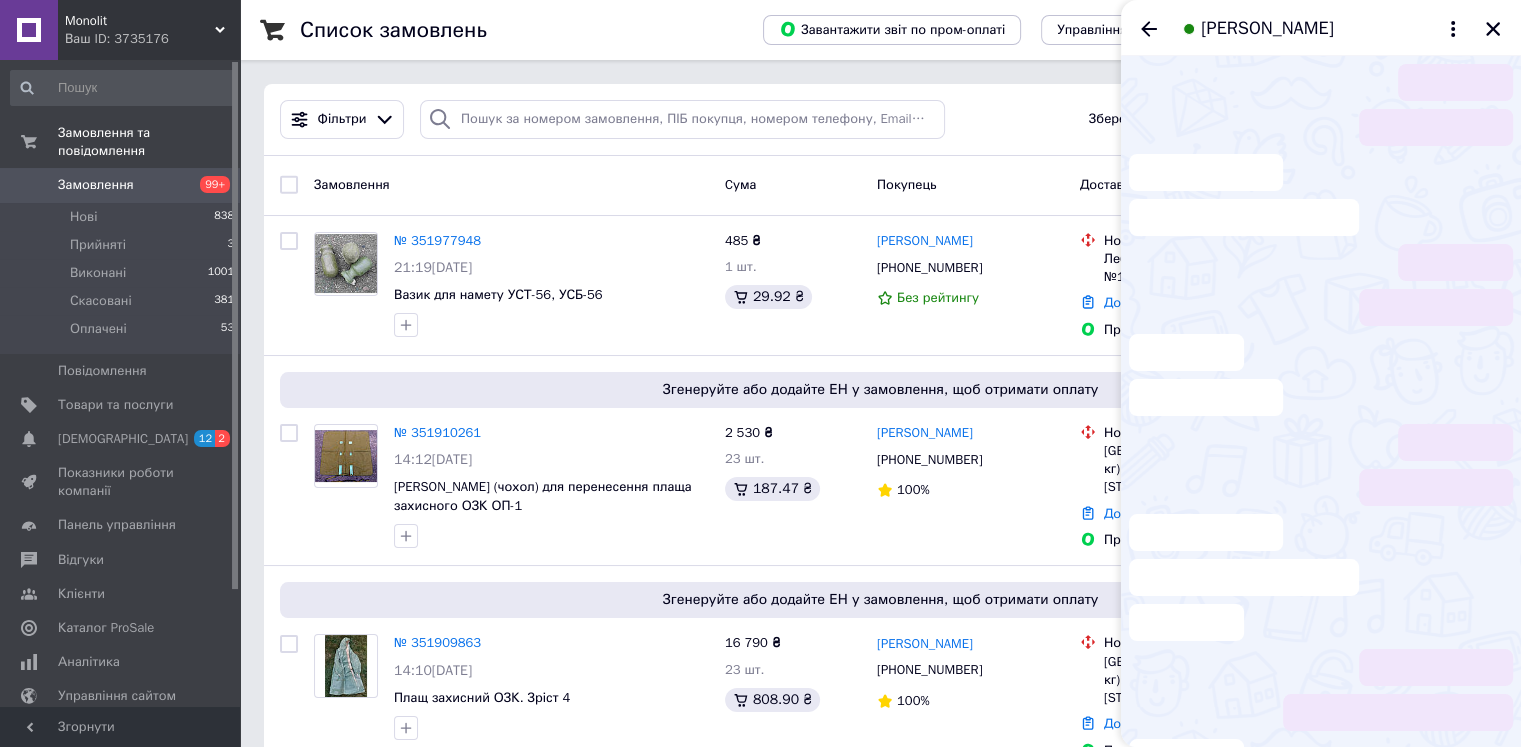 scroll, scrollTop: 206, scrollLeft: 0, axis: vertical 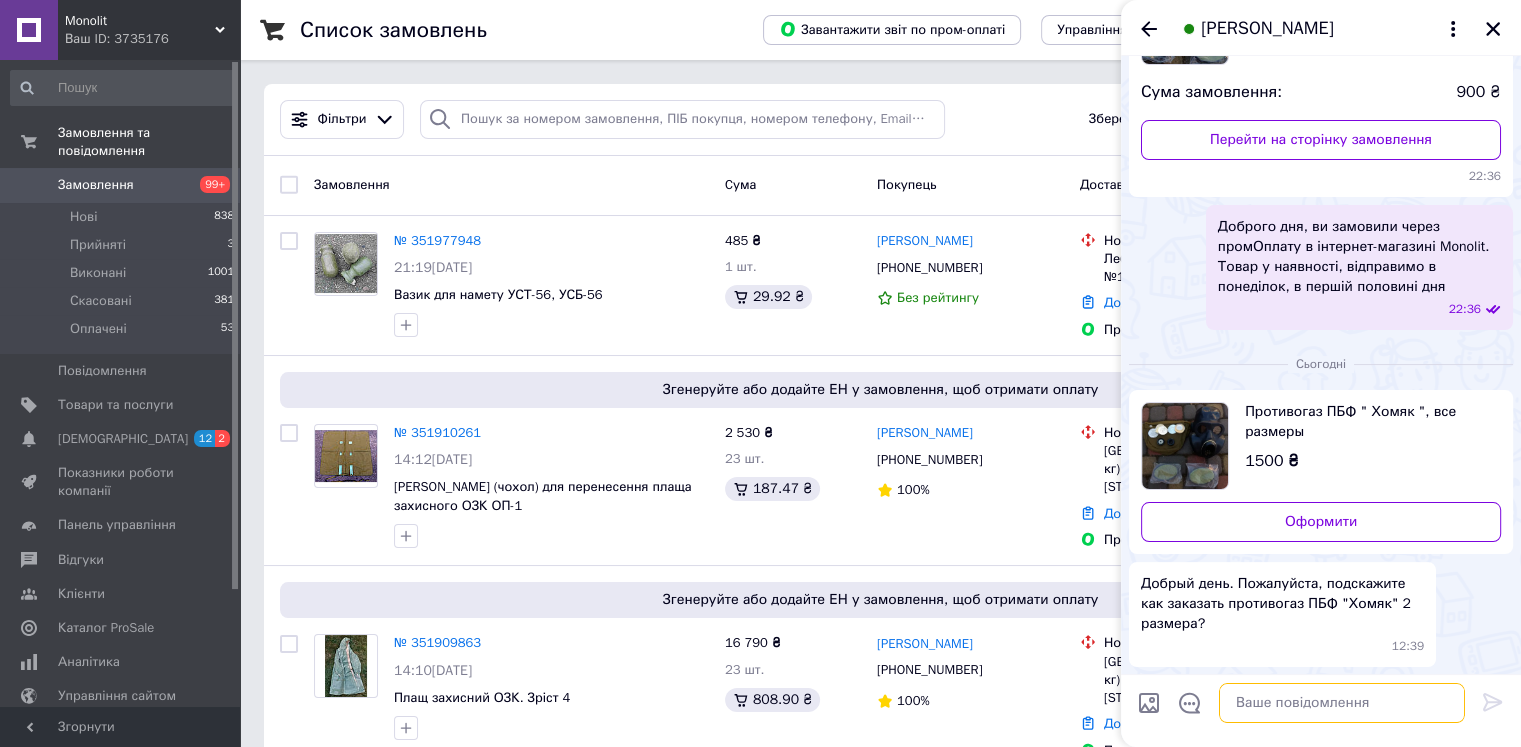 click at bounding box center (1342, 703) 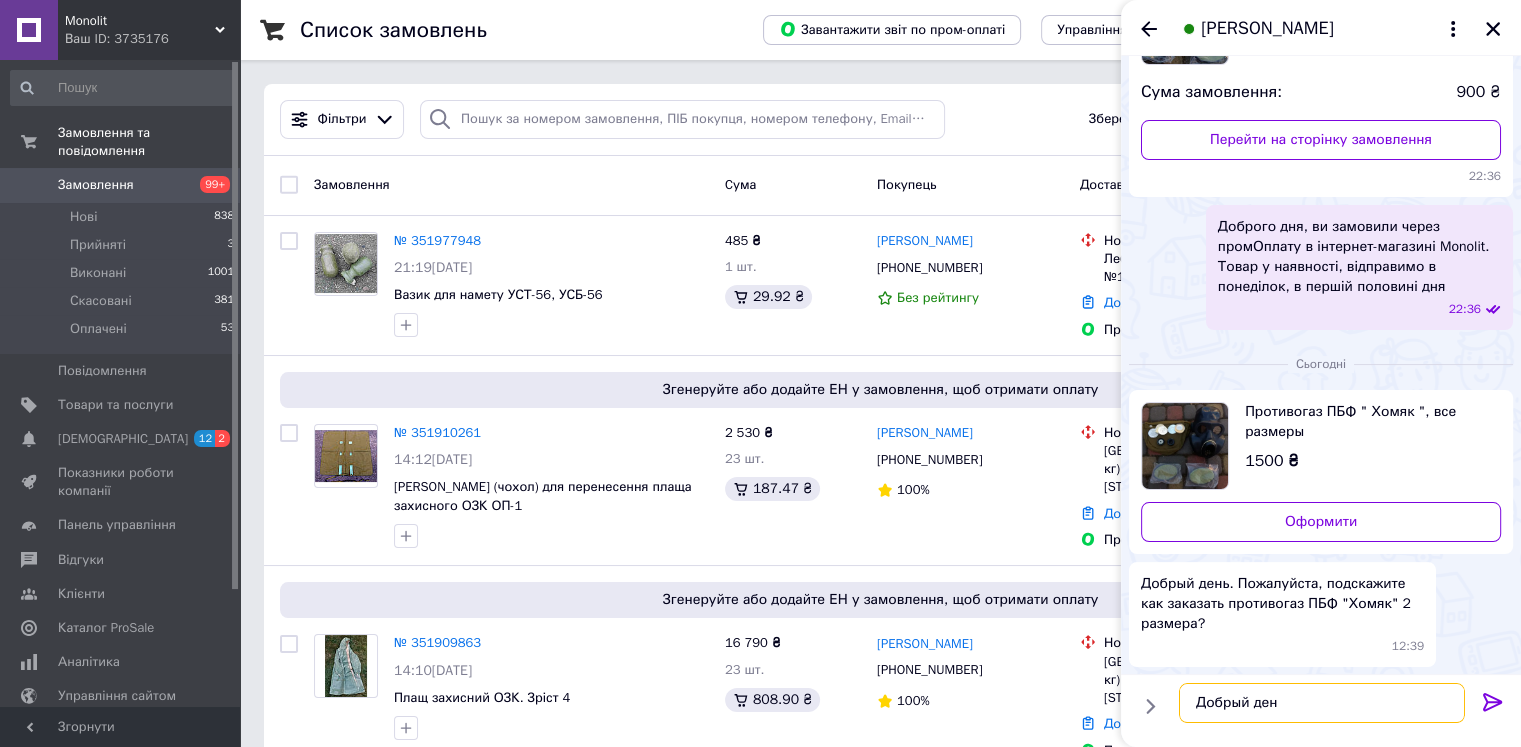 type on "Добрый день" 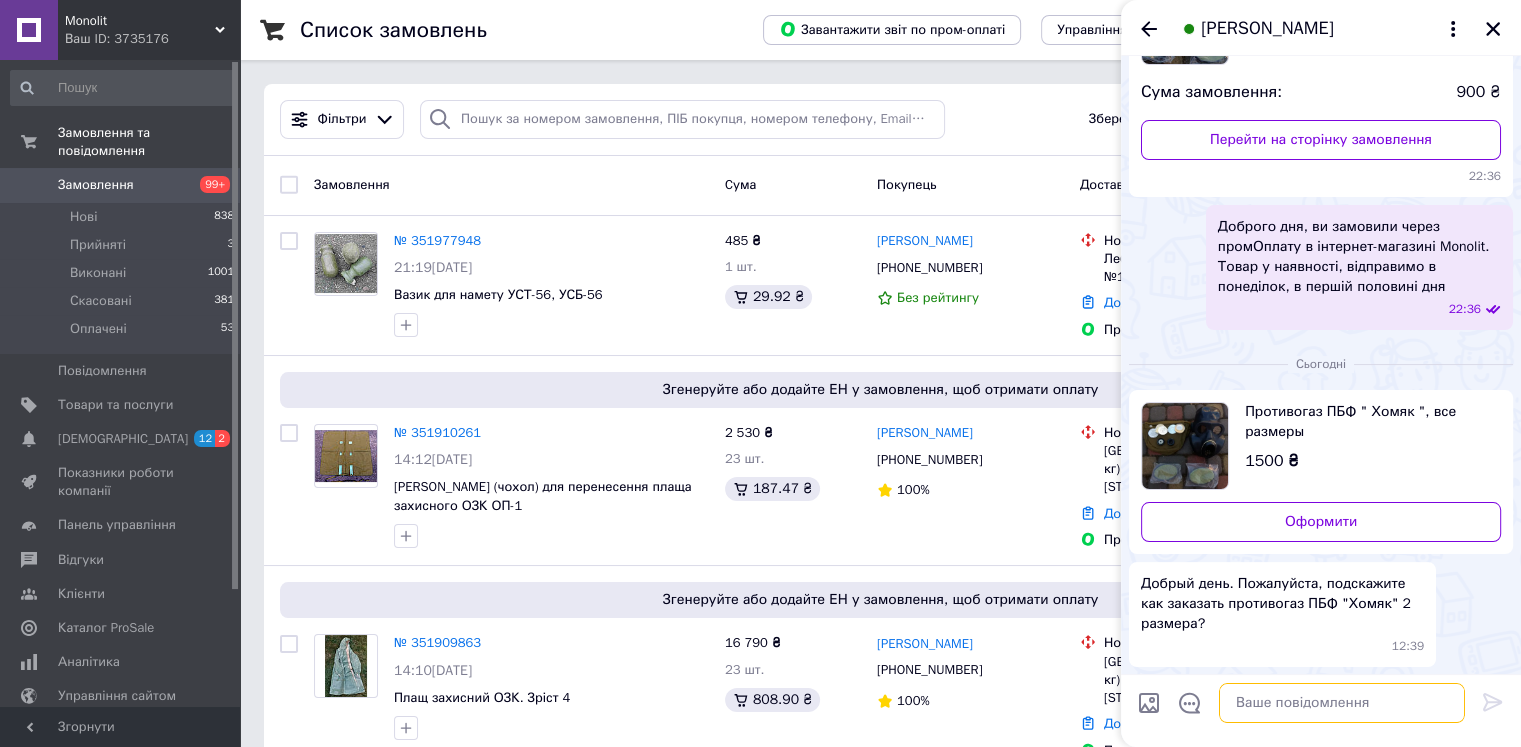 scroll, scrollTop: 260, scrollLeft: 0, axis: vertical 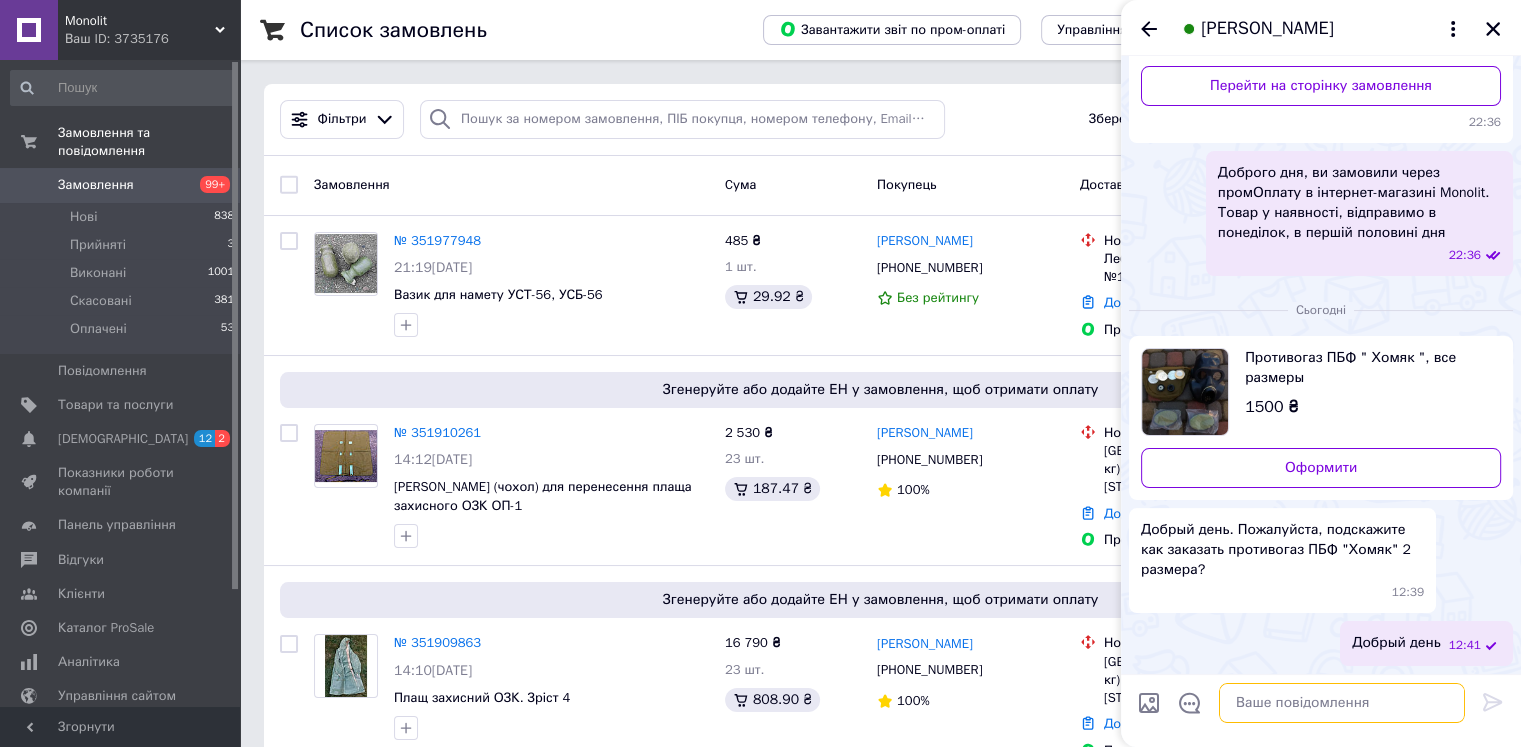 paste on "https://prom.ua/p1688101184-protivogaz-pbf-homyak.html" 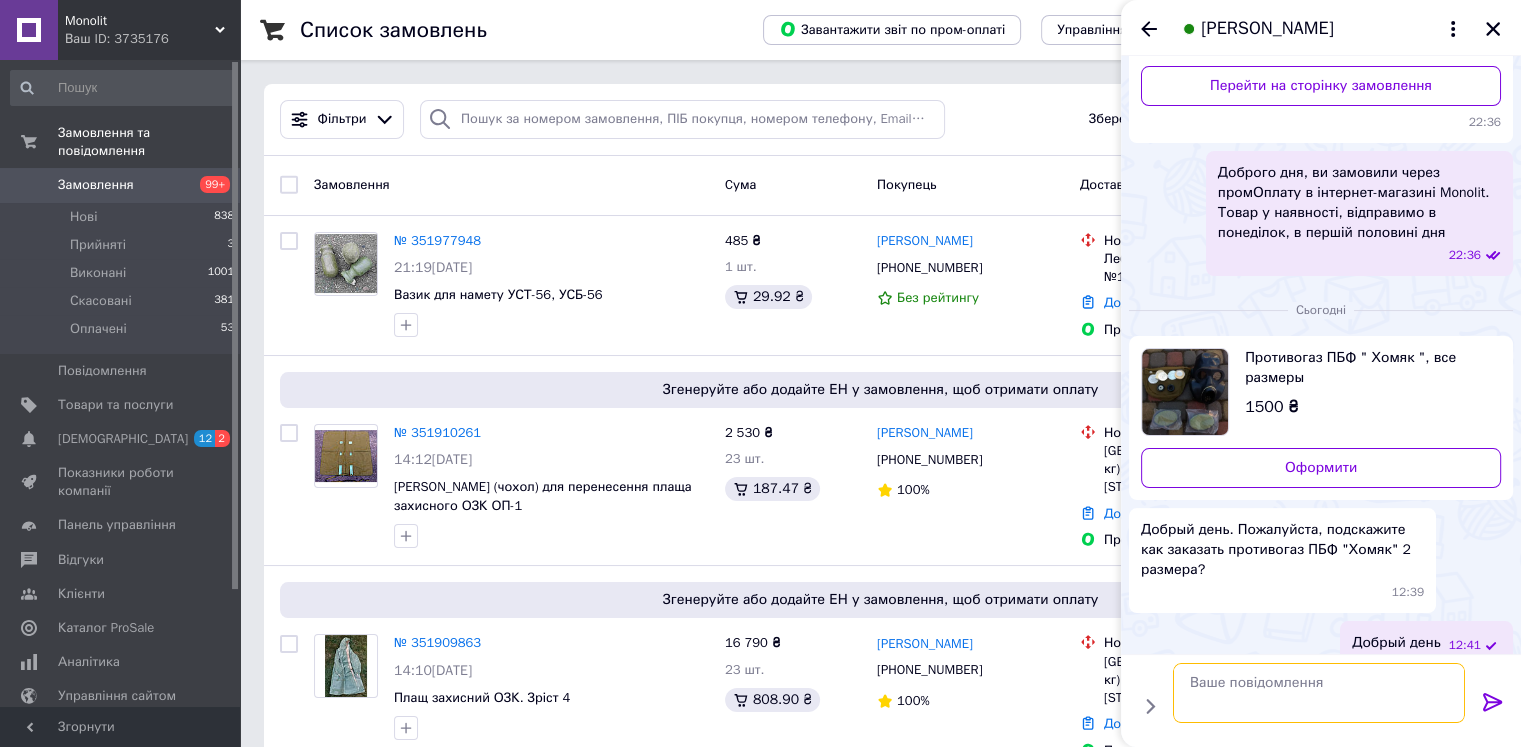 type on "https://prom.ua/p1688101184-protivogaz-pbf-homyak.html" 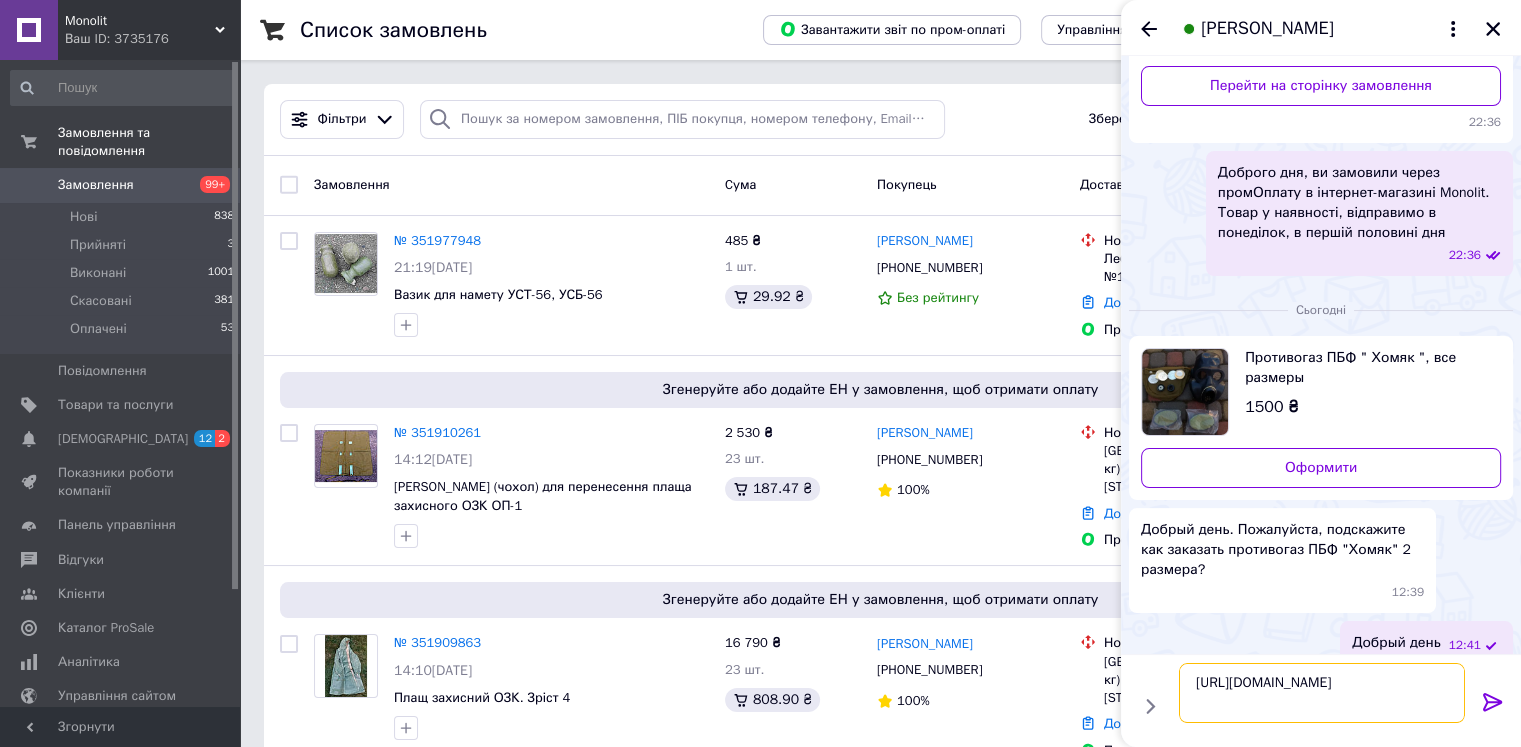 type 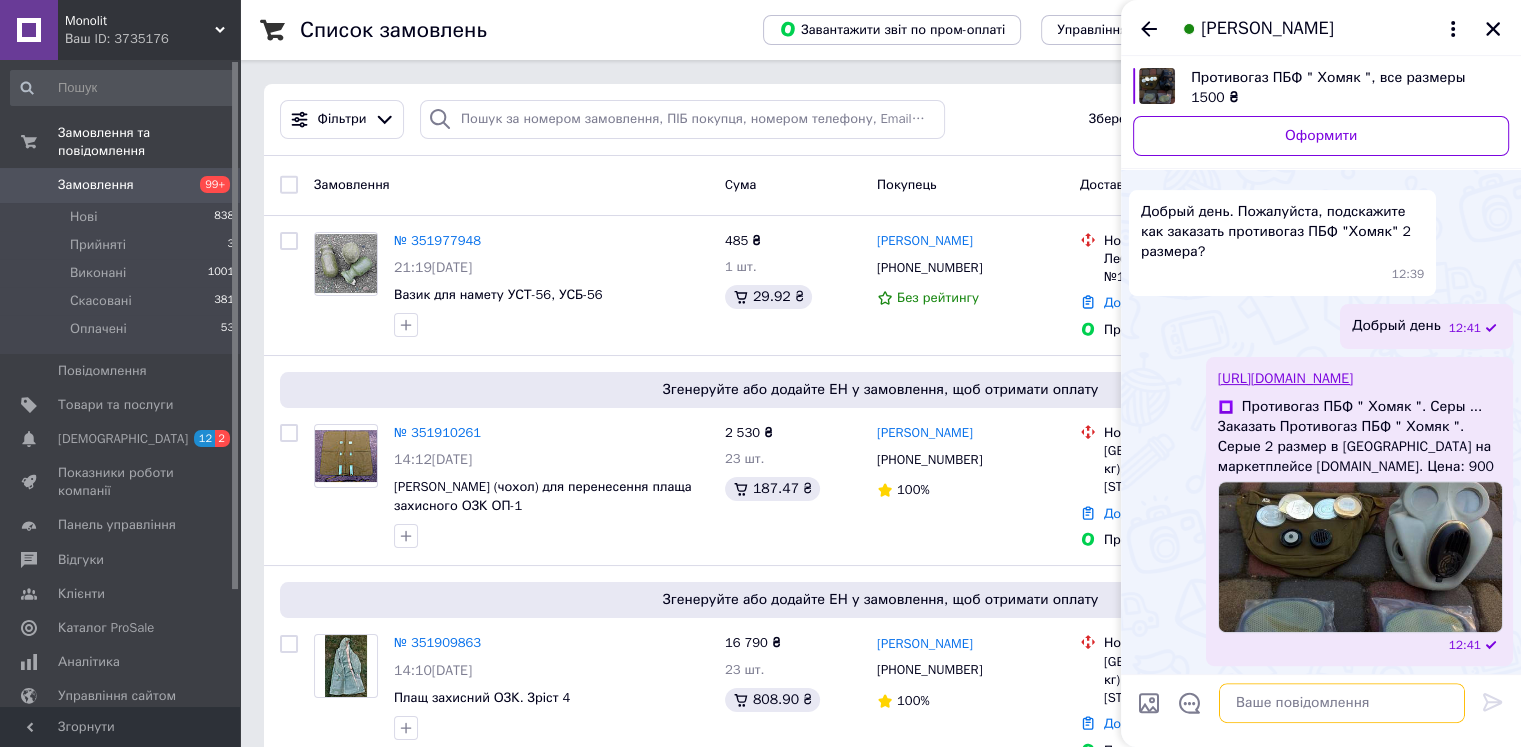 scroll, scrollTop: 799, scrollLeft: 0, axis: vertical 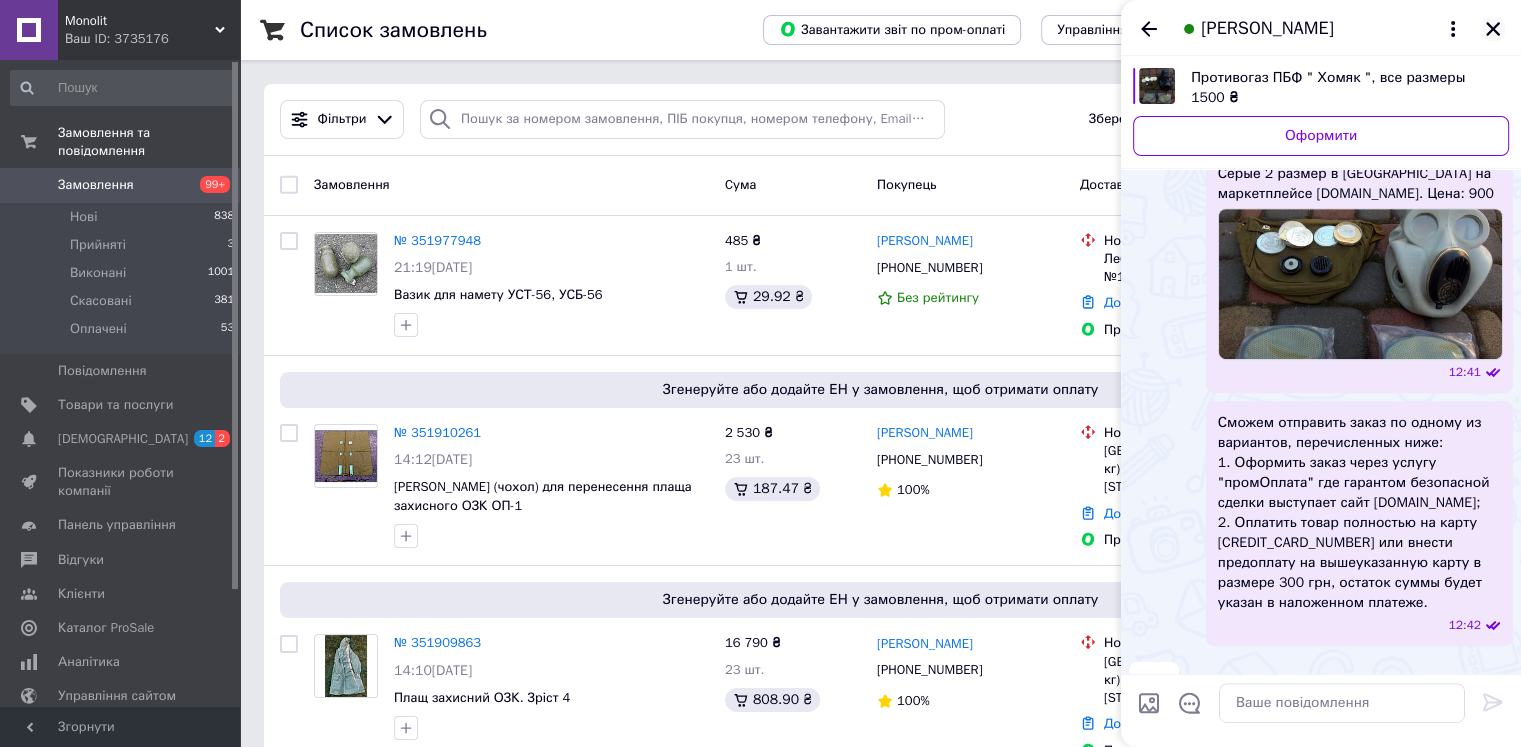 click 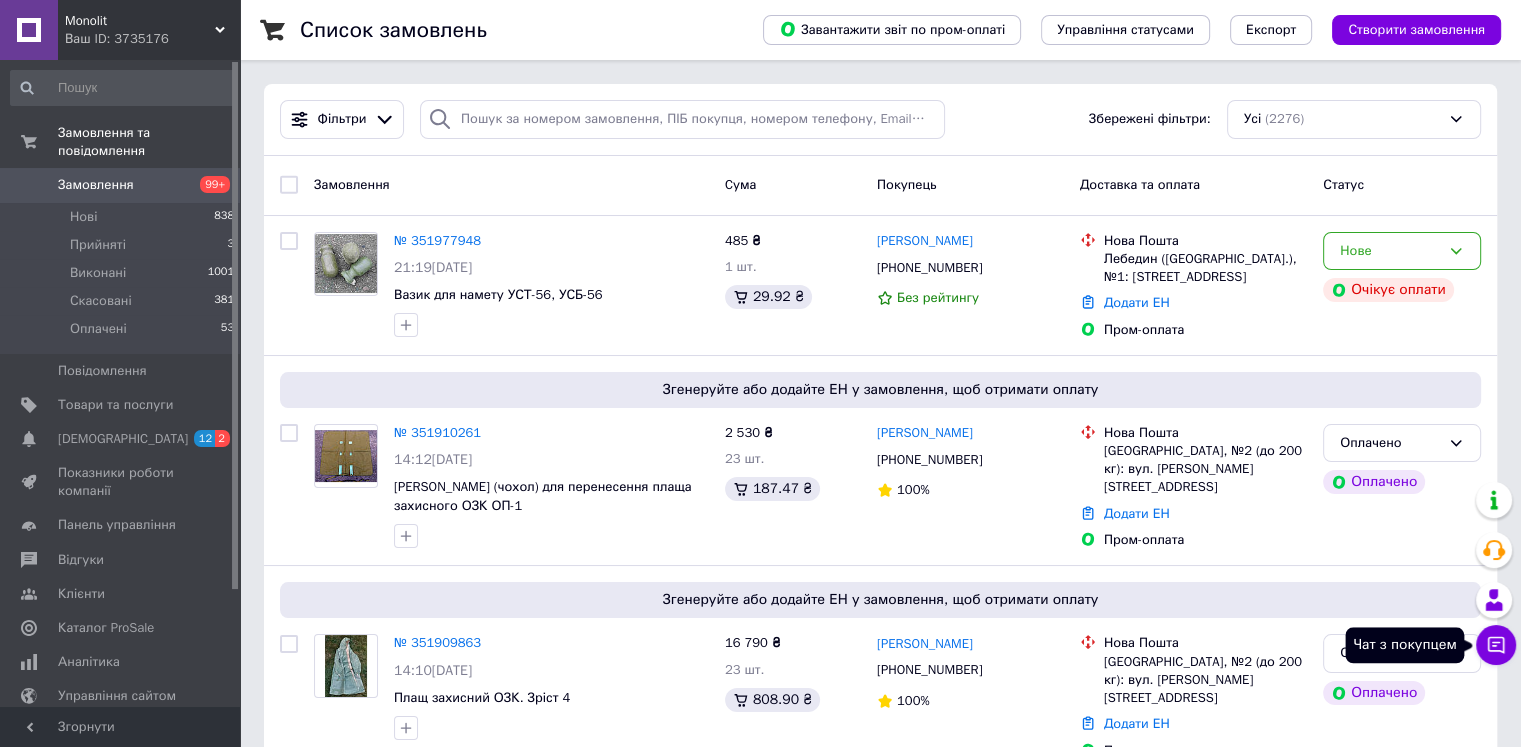 click 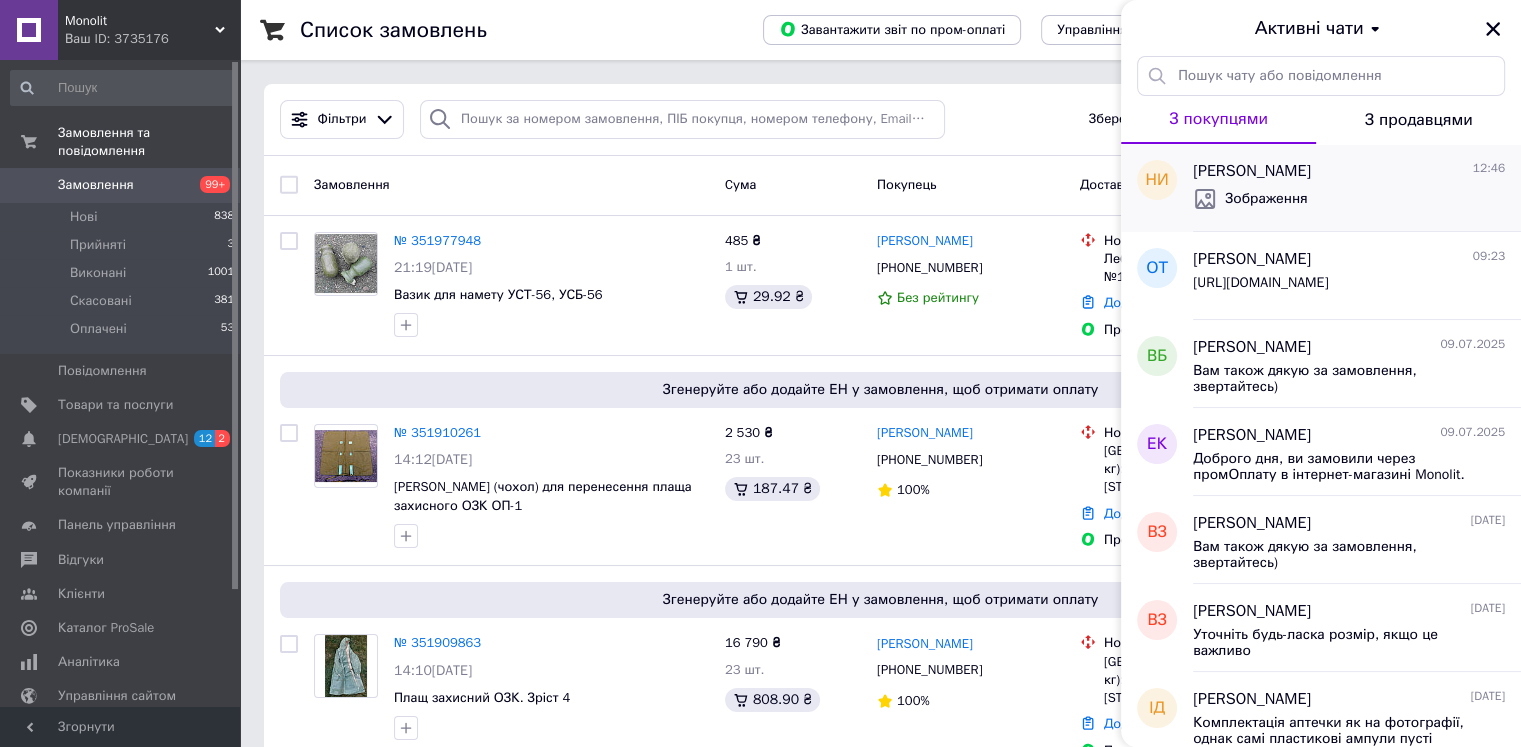 click on "Зображення" at bounding box center (1266, 199) 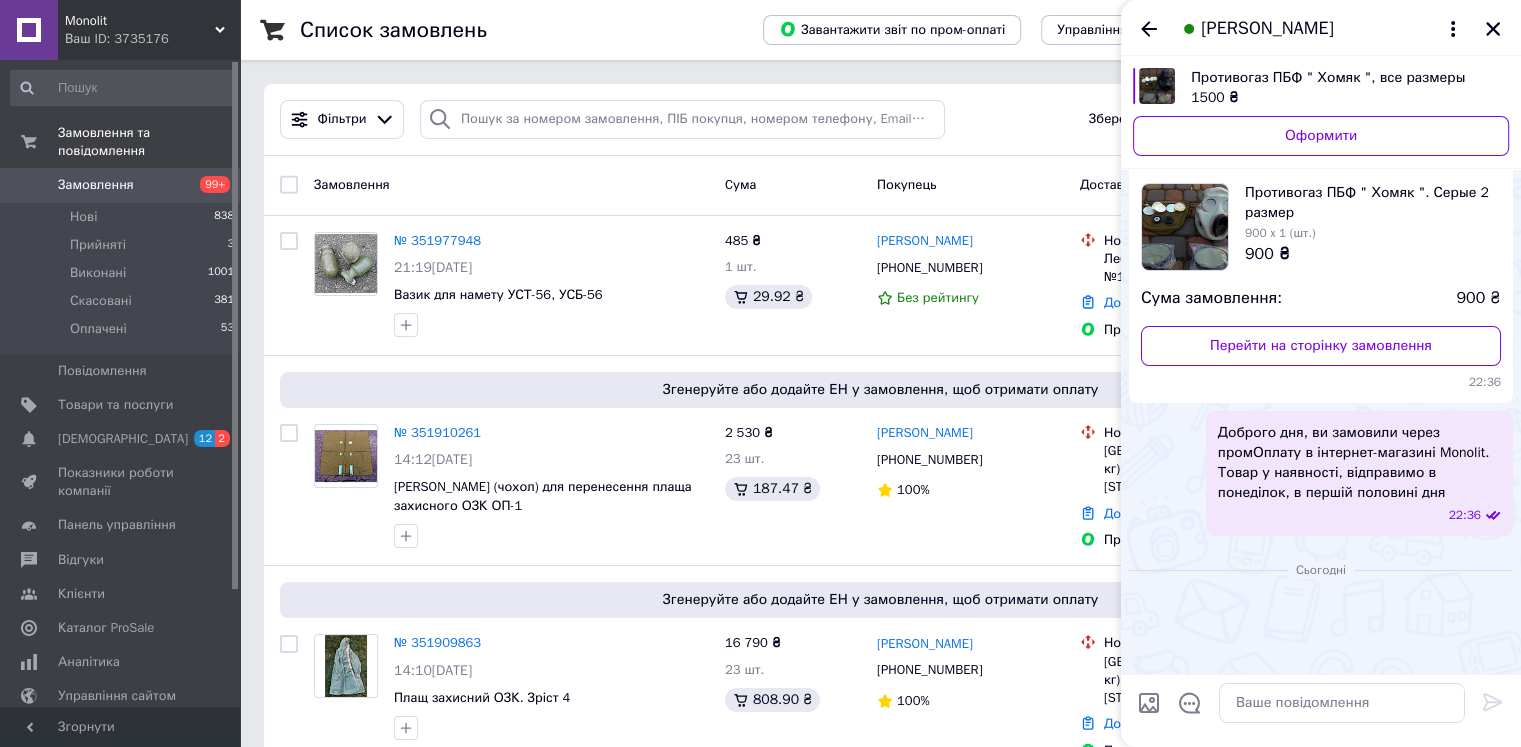 scroll, scrollTop: 1084, scrollLeft: 0, axis: vertical 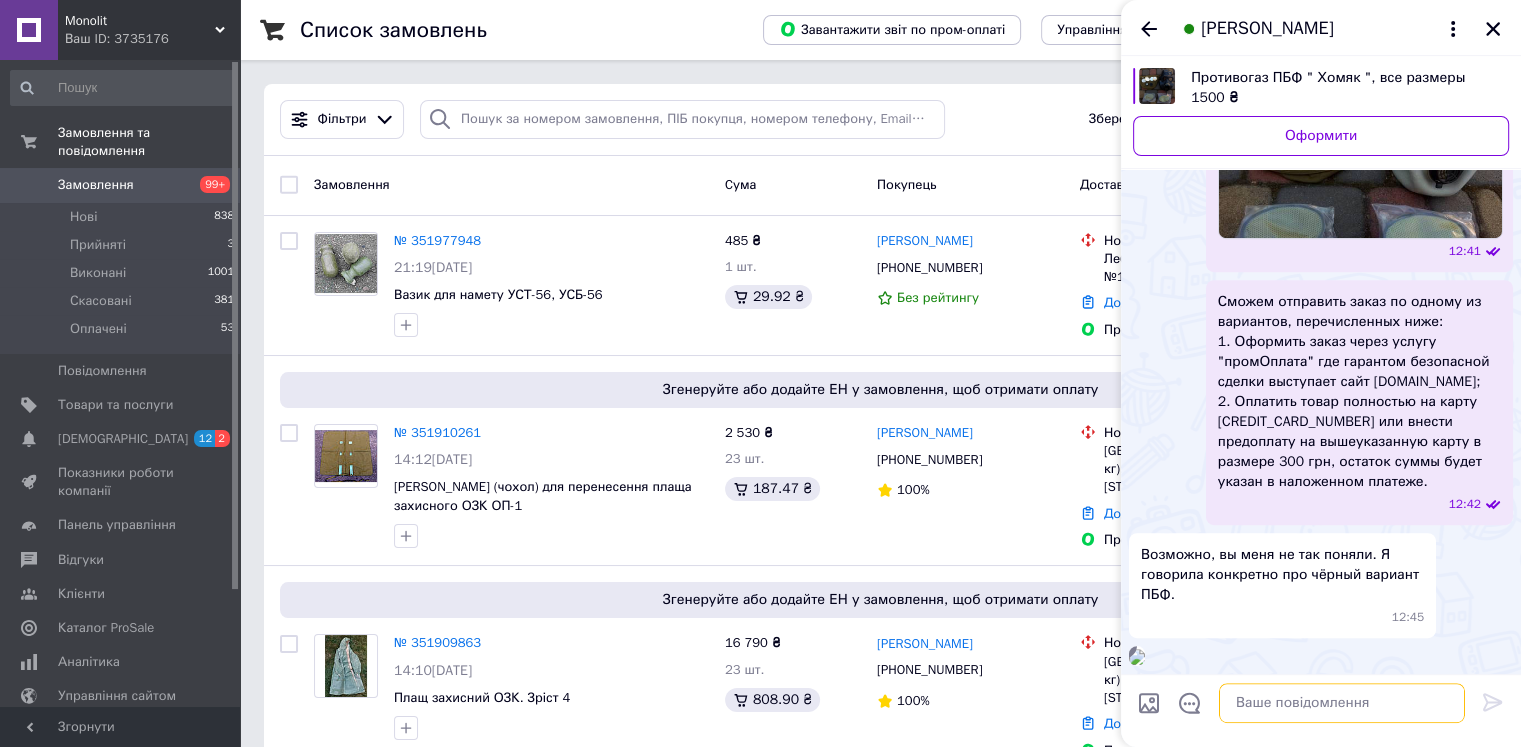 click at bounding box center [1342, 703] 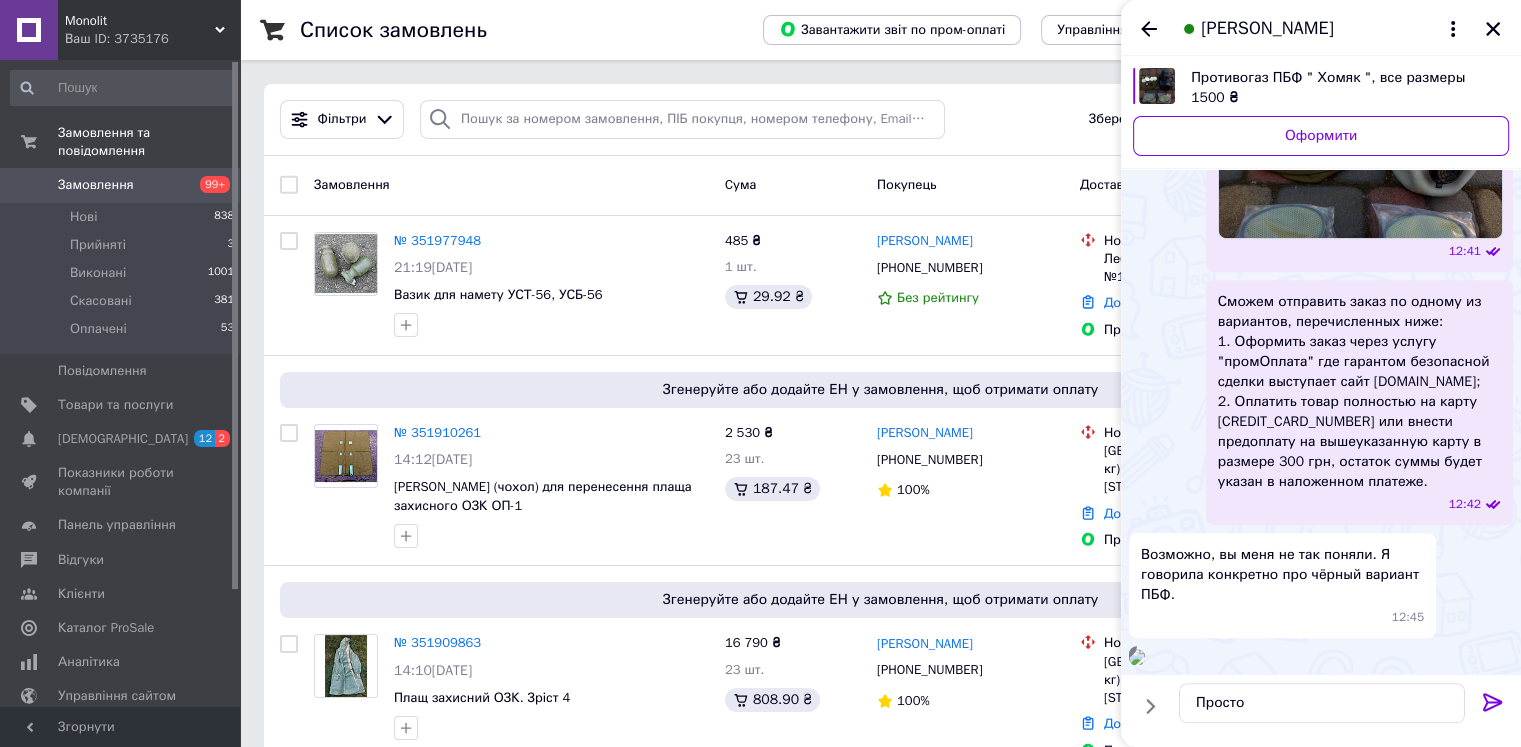 click on "Противогаз ПБФ " Хомяк ", все размеры" at bounding box center [1342, 78] 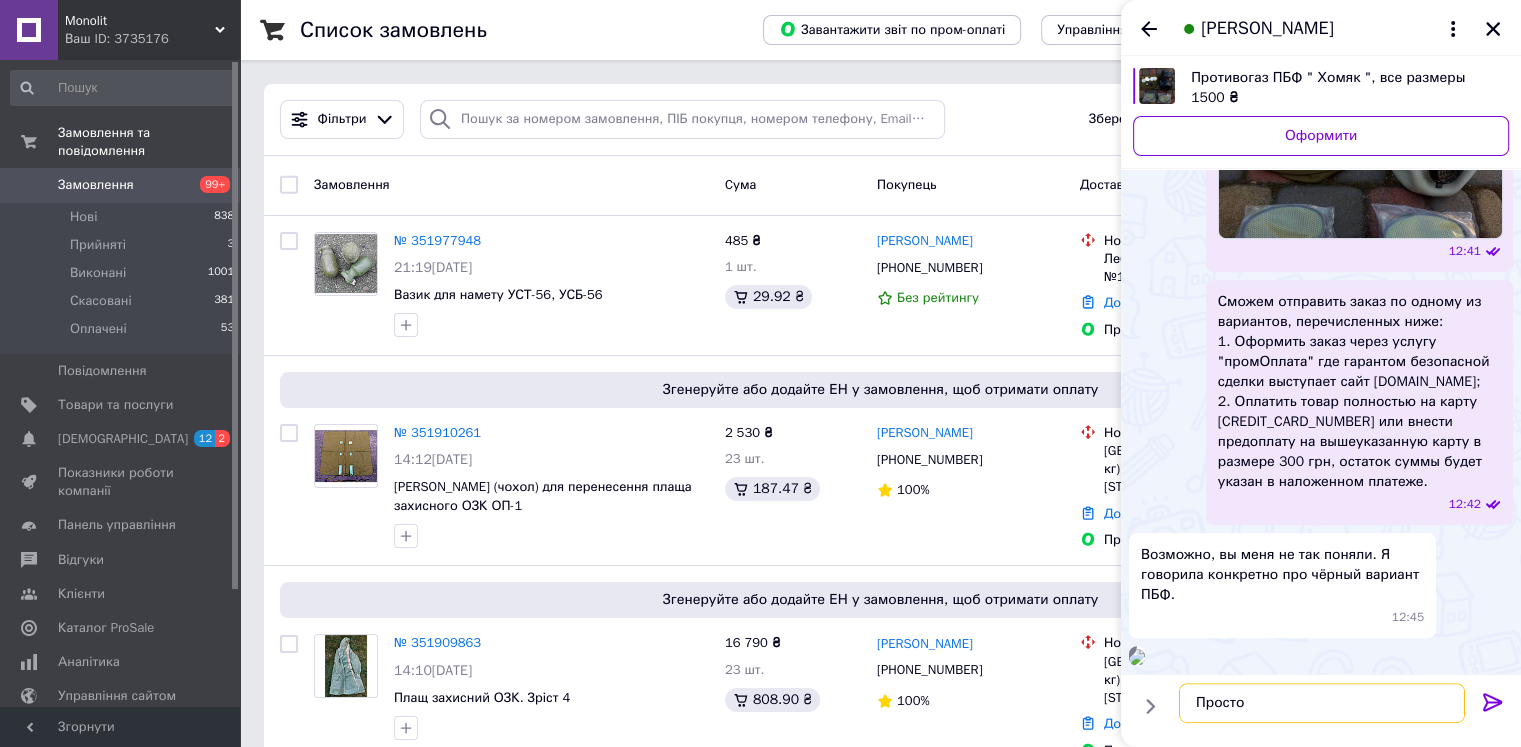 click on "Просто" at bounding box center (1322, 703) 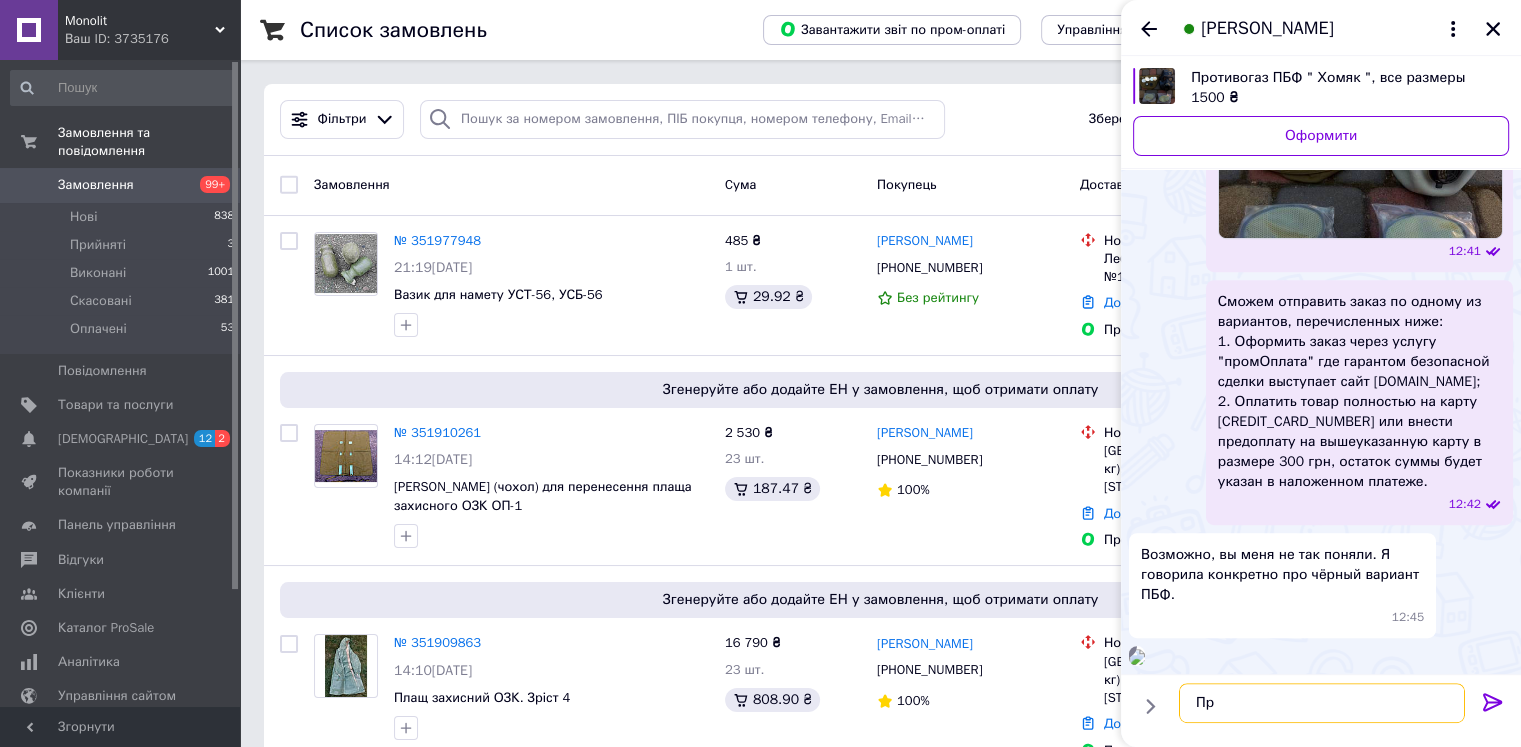 type on "П" 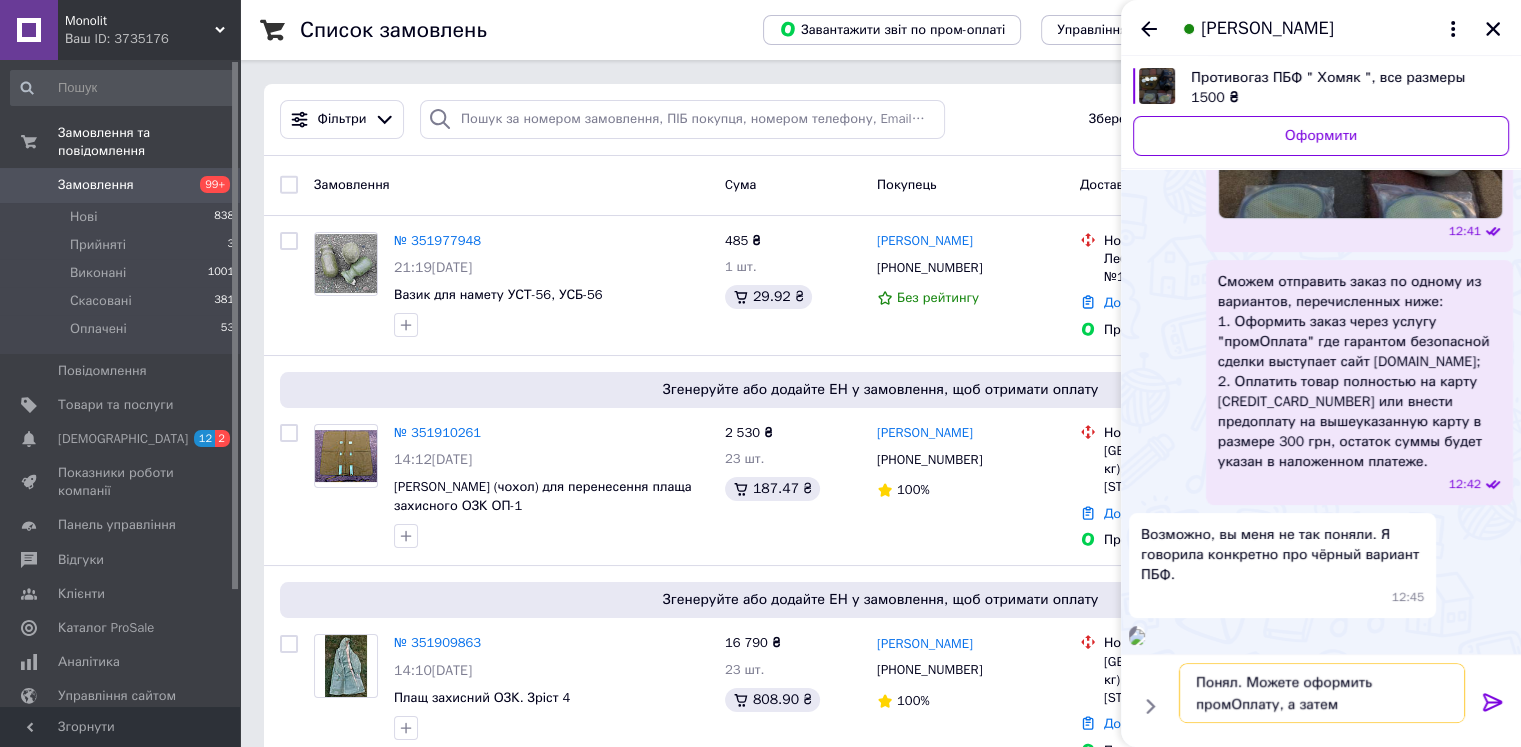 type on "Понял. Можете оформить промОплату, а затем" 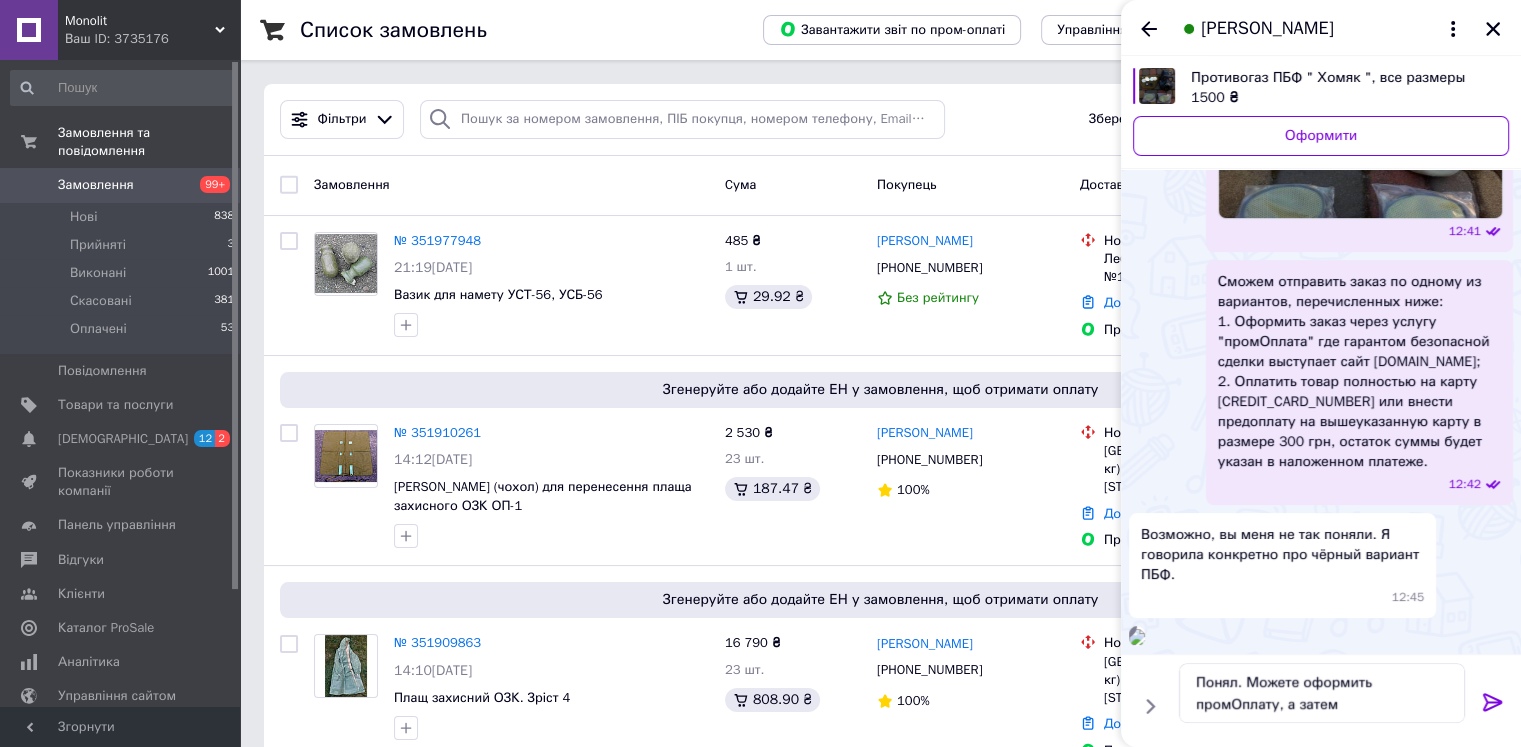 click on "Противогаз ПБФ " Хомяк ", все размеры" at bounding box center (1342, 78) 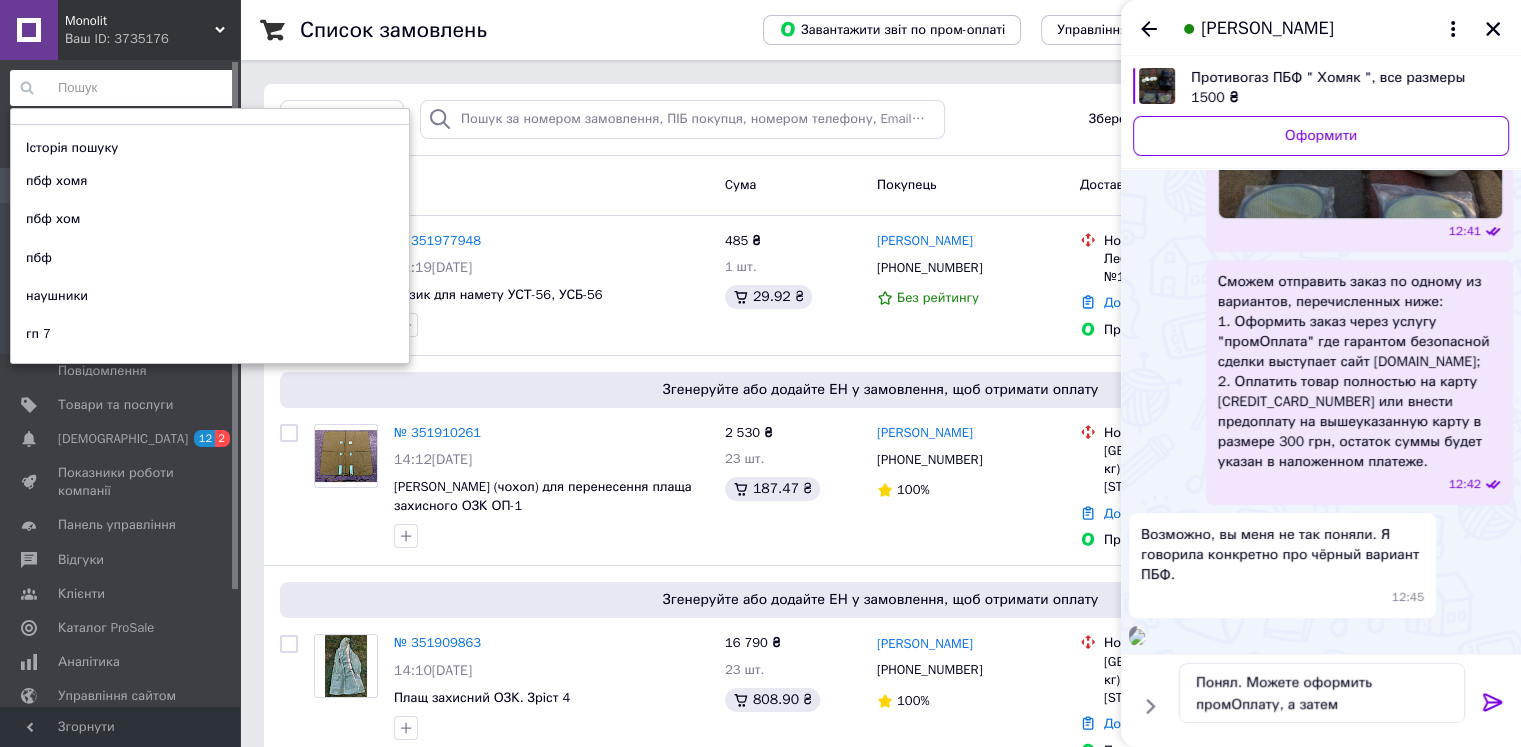 click at bounding box center [123, 88] 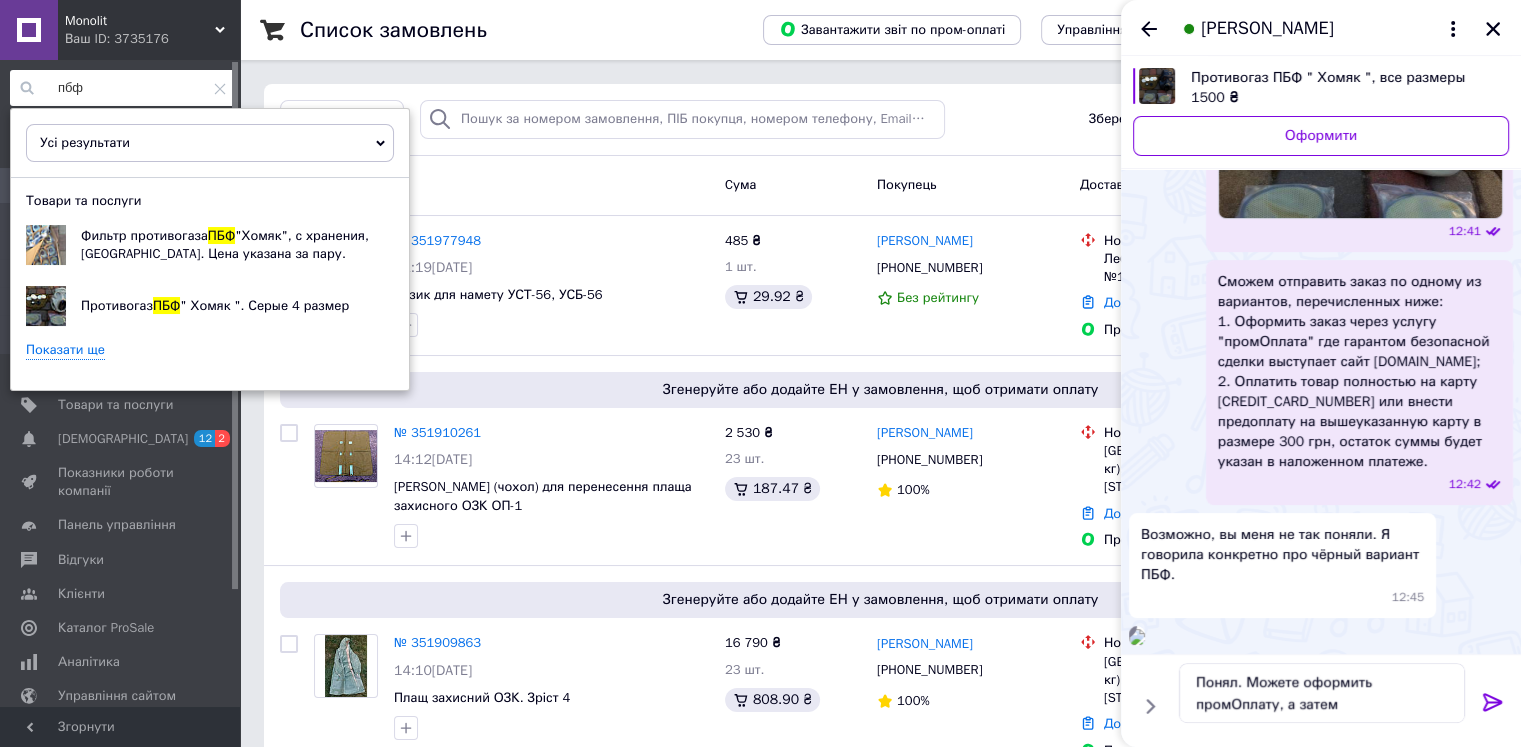 type on "пбф" 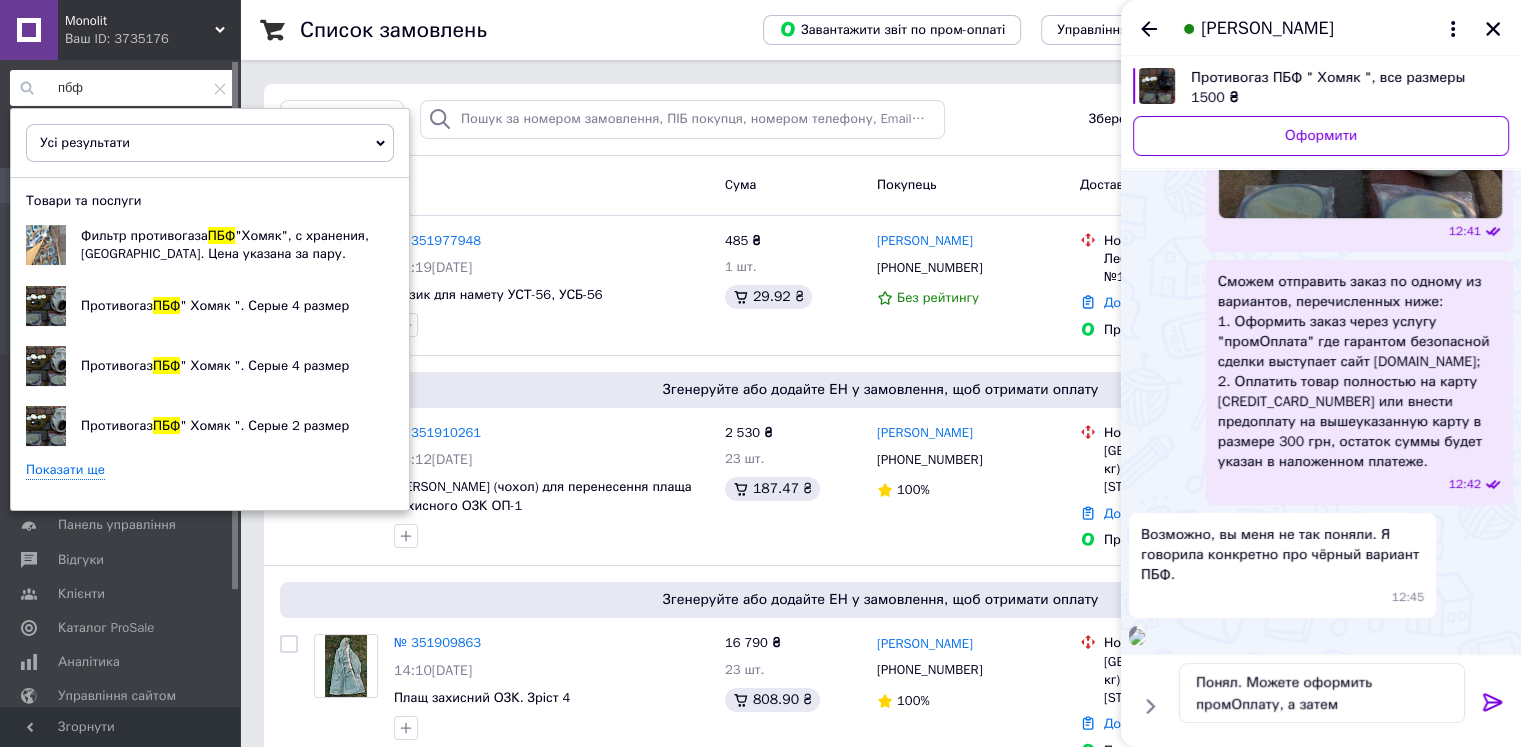 click on "Показати ще" at bounding box center [65, 470] 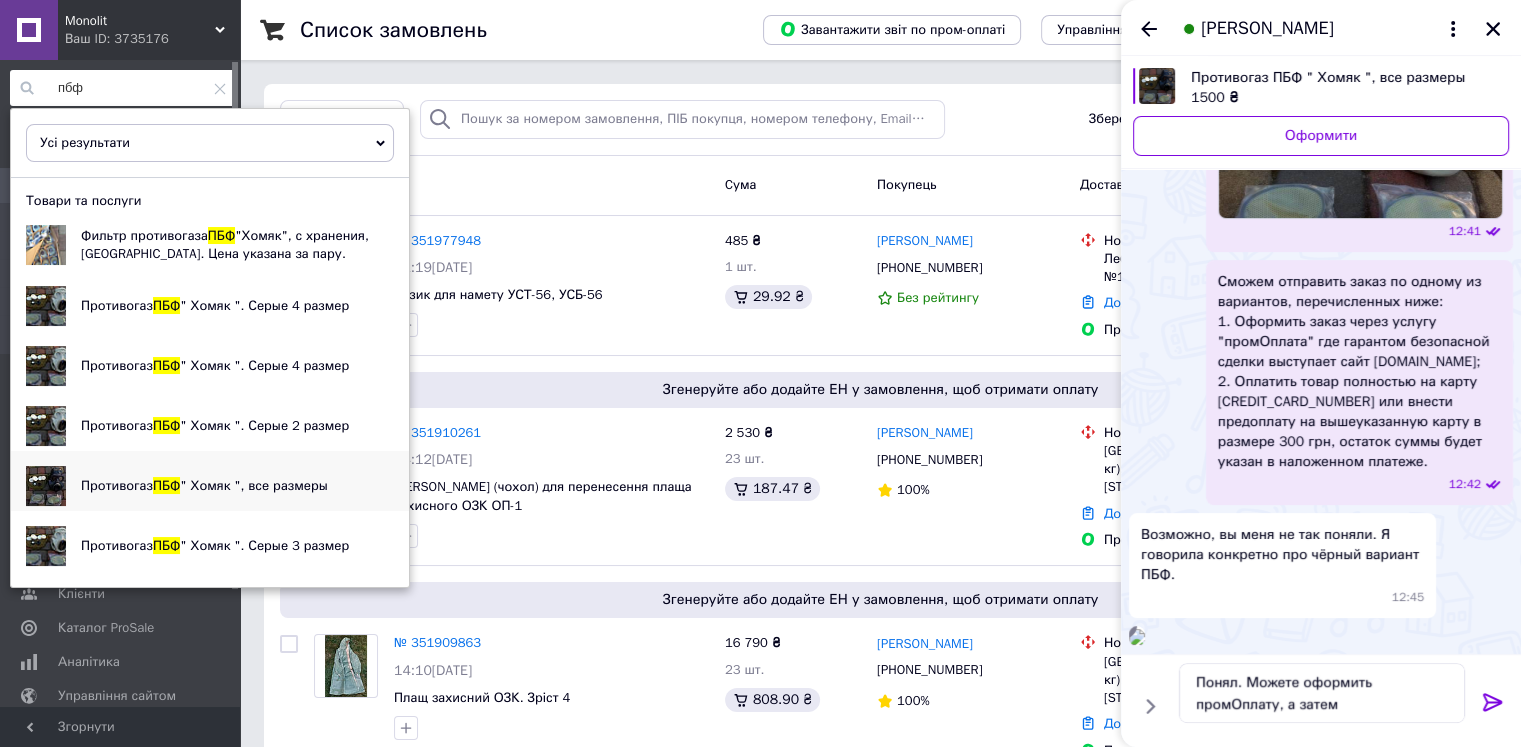 click on "Противогаз" at bounding box center (117, 485) 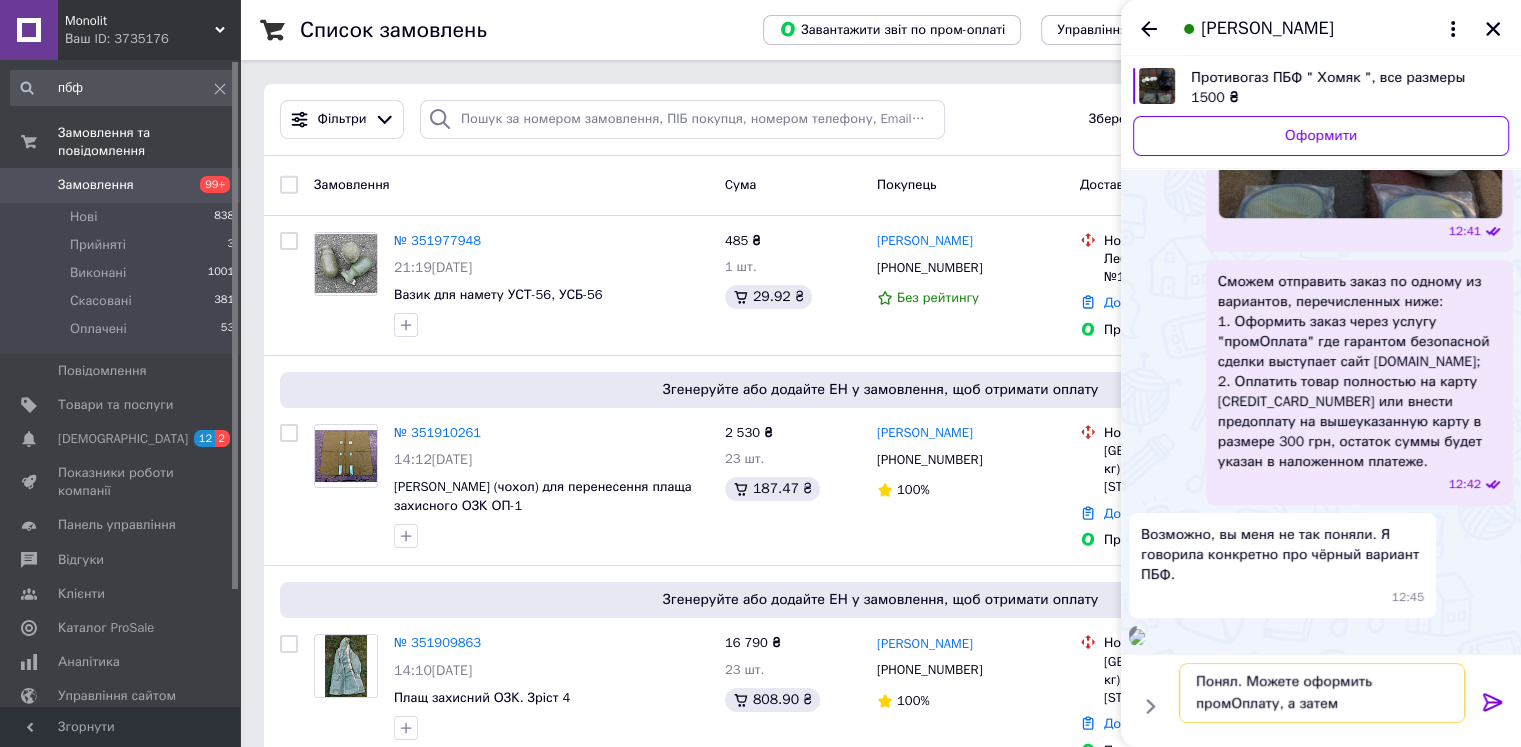 scroll, scrollTop: 0, scrollLeft: 0, axis: both 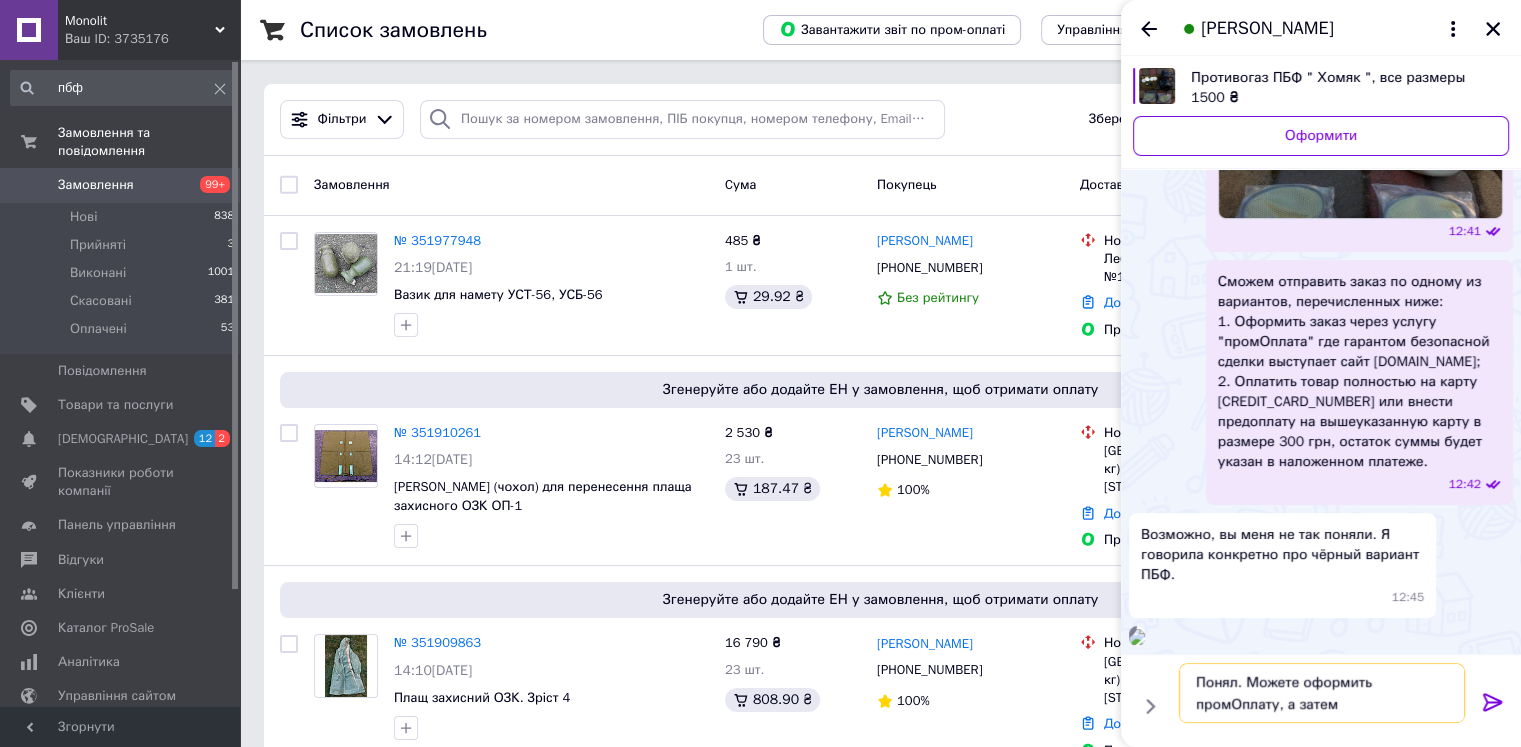 drag, startPoint x: 1363, startPoint y: 710, endPoint x: 1192, endPoint y: 684, distance: 172.96532 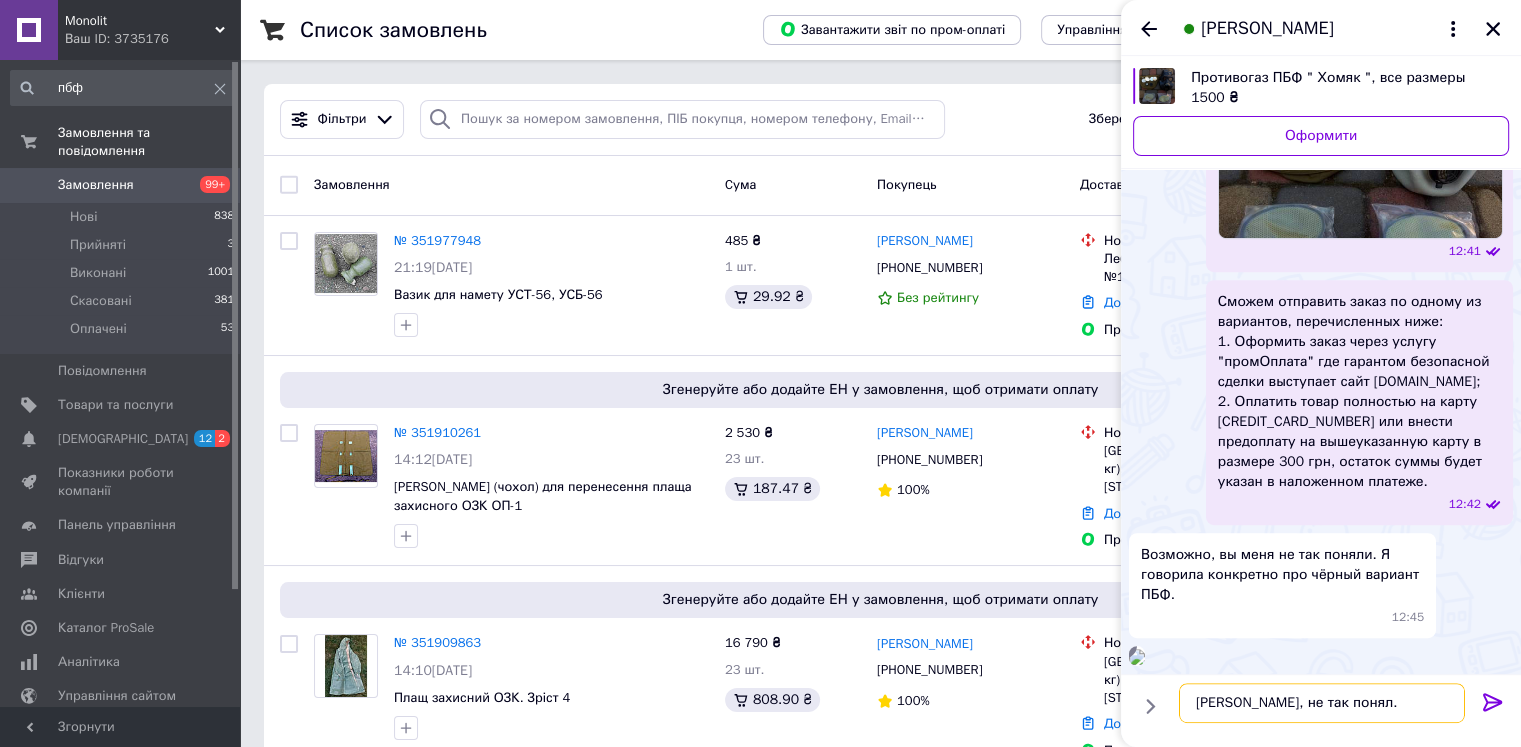 type on "Сори, не так понял" 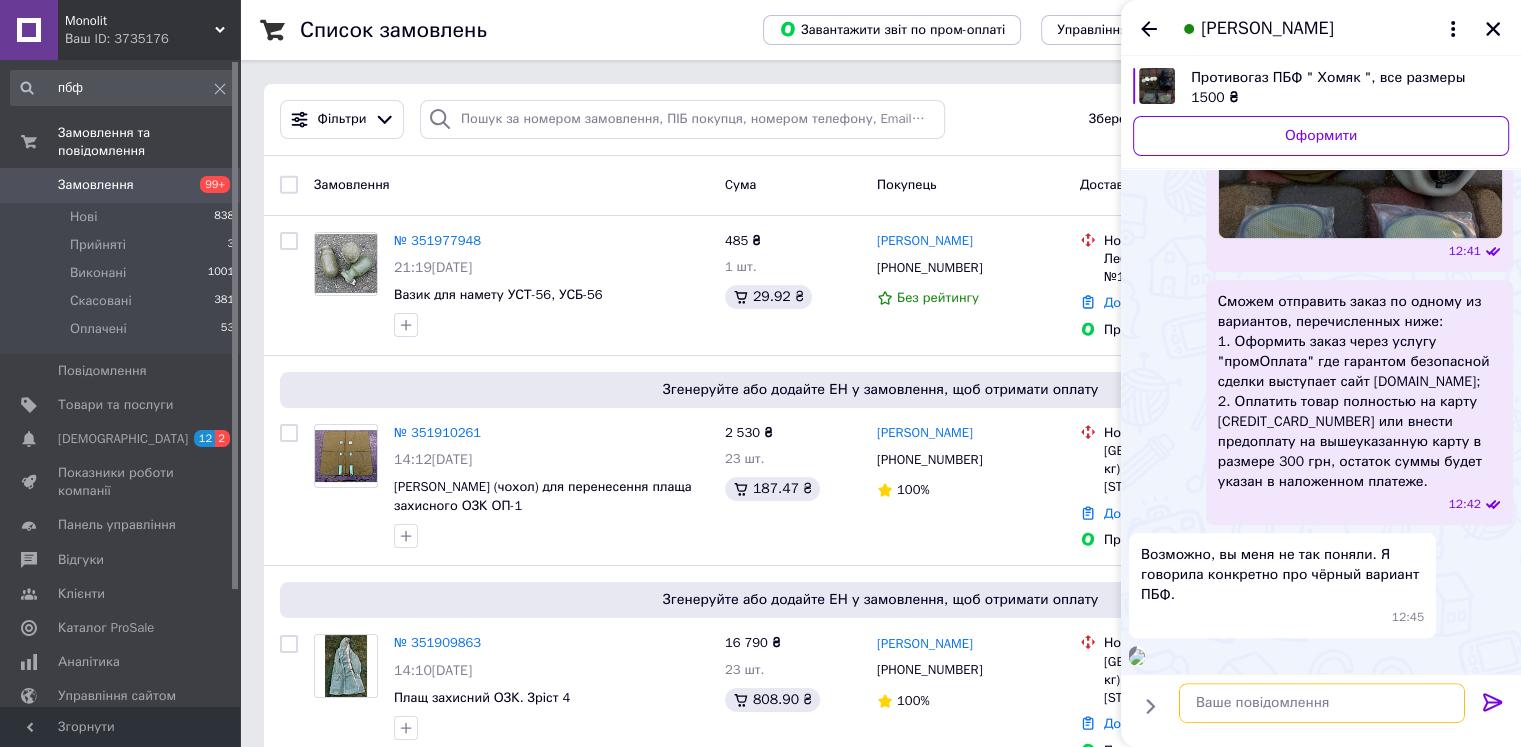 scroll, scrollTop: 1136, scrollLeft: 0, axis: vertical 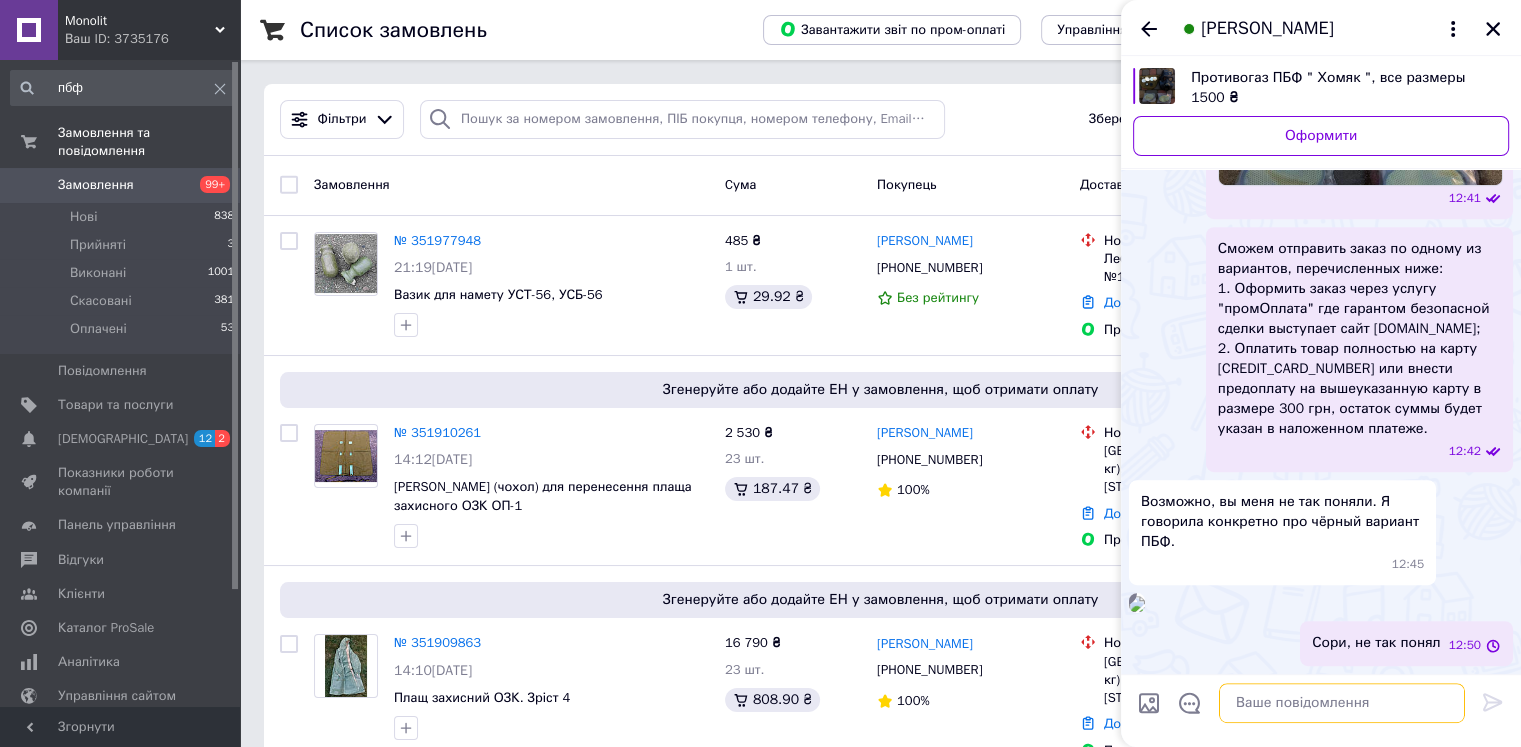 paste on "https://monalit.prom.ua/ua/p2674984370-protivogaz-pbf-homyak.html" 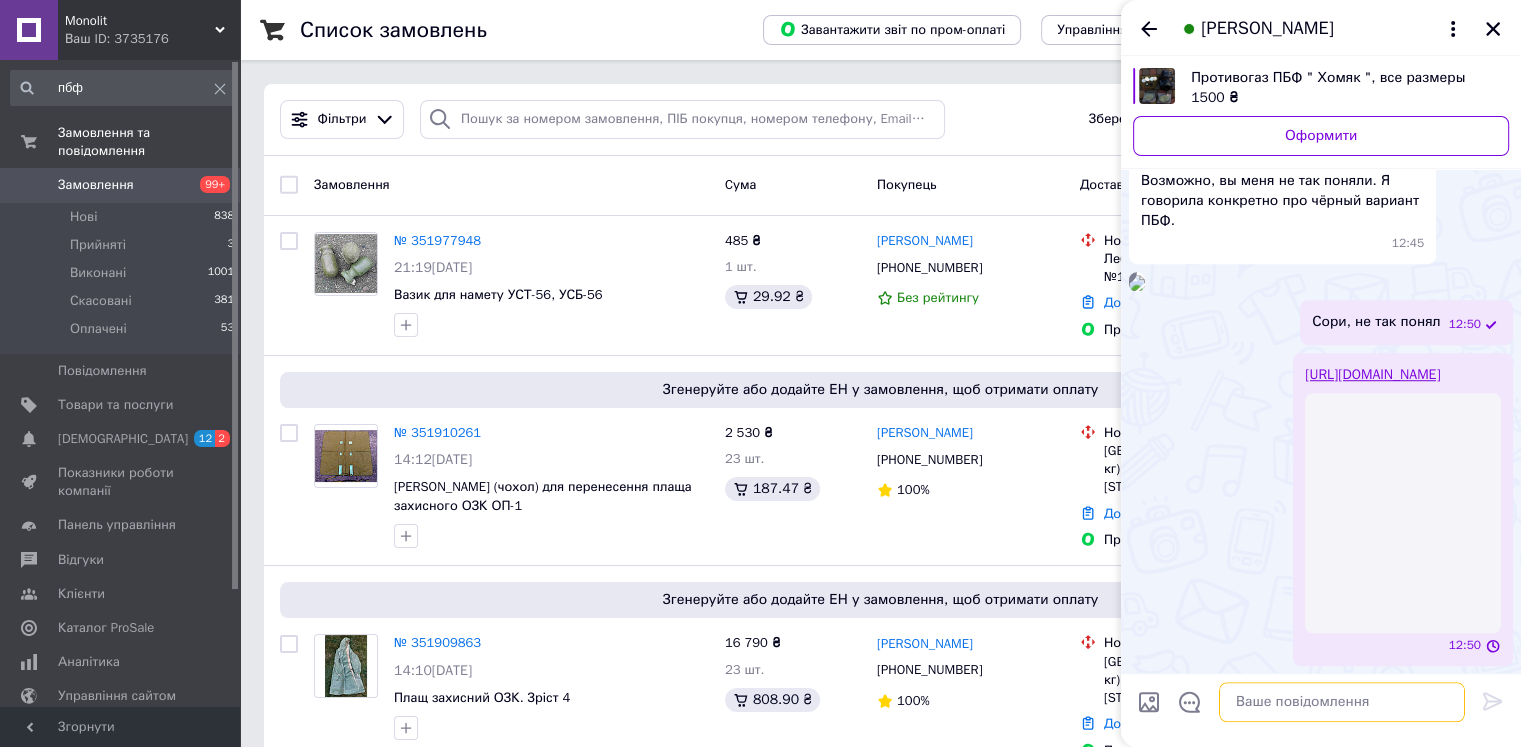 scroll, scrollTop: 1474, scrollLeft: 0, axis: vertical 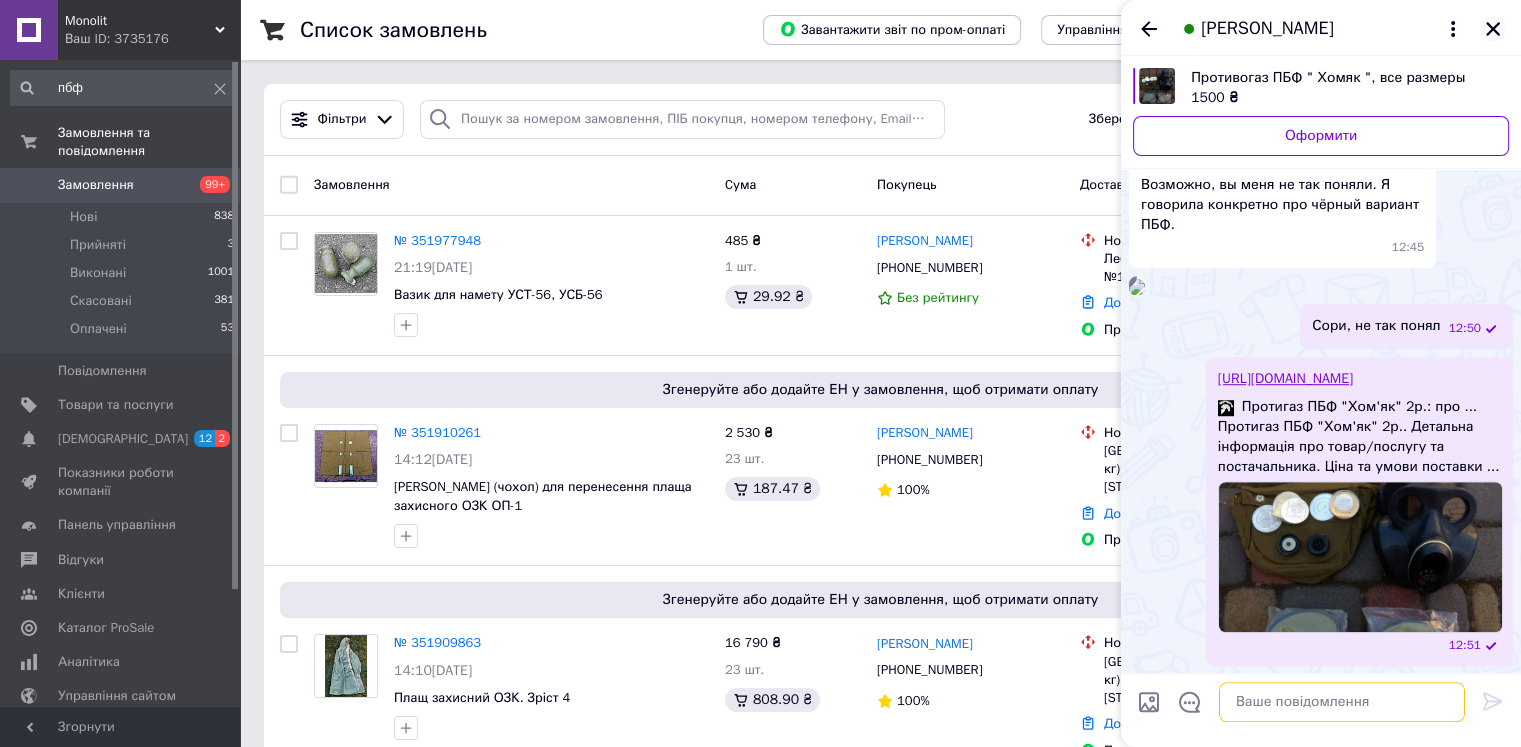 type 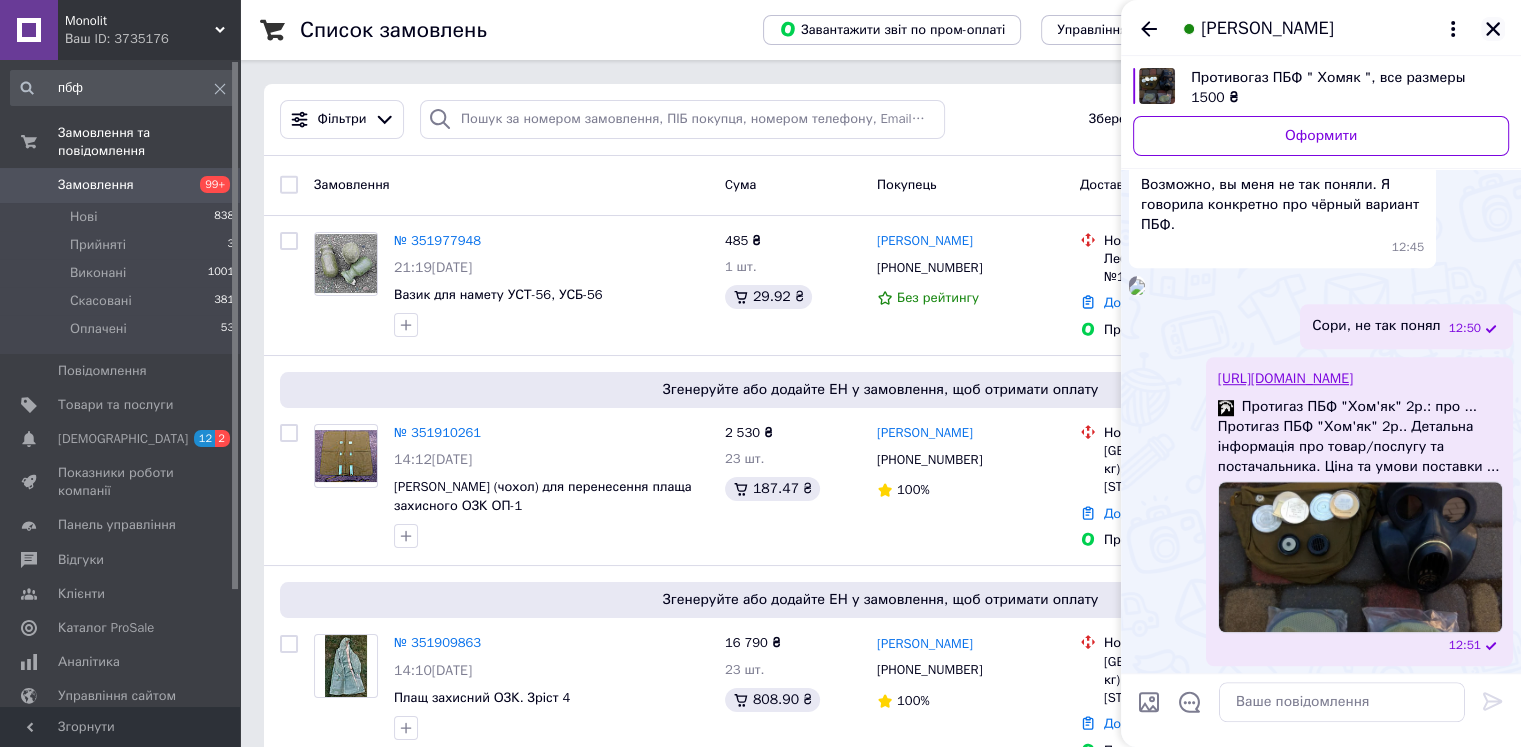 click 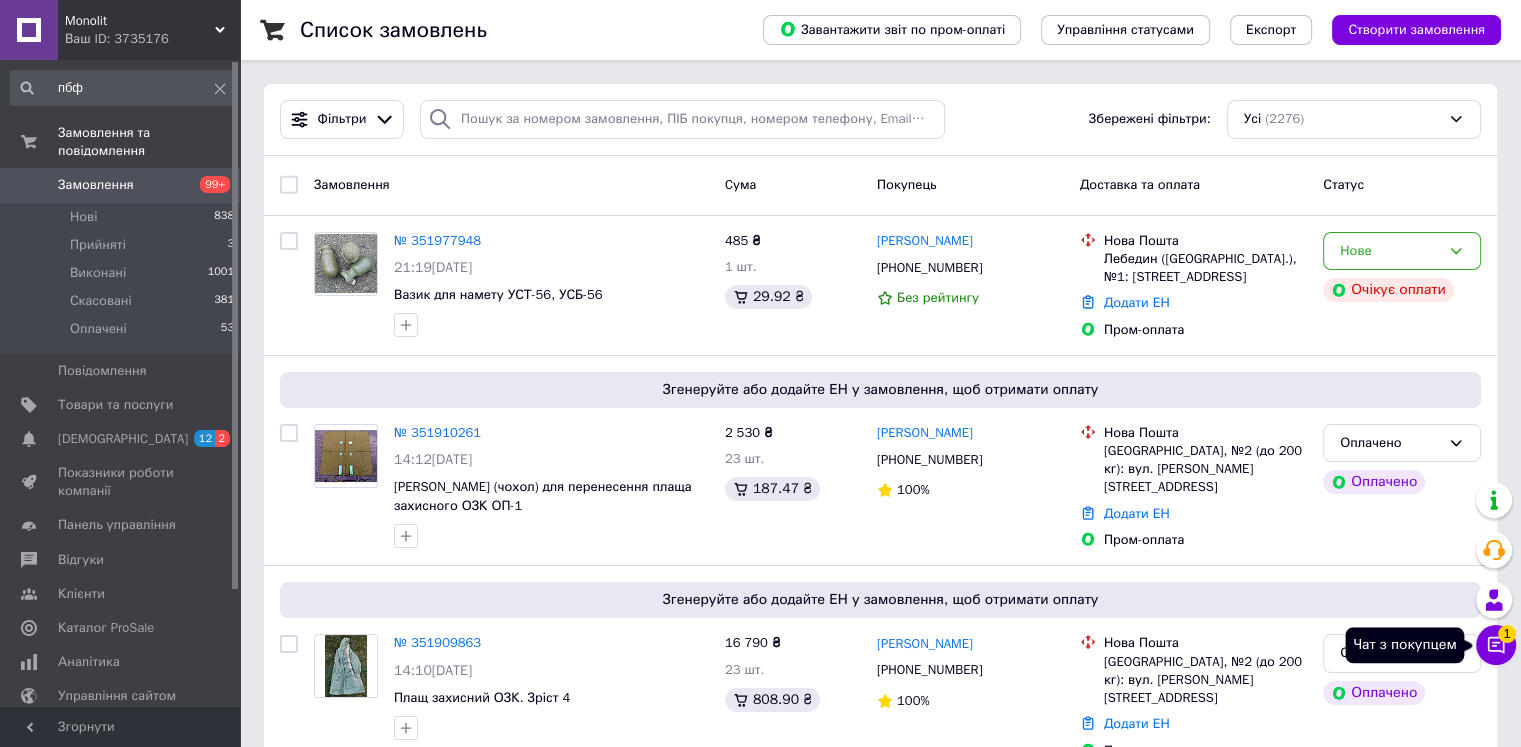 click on "Чат з покупцем 1" at bounding box center (1496, 645) 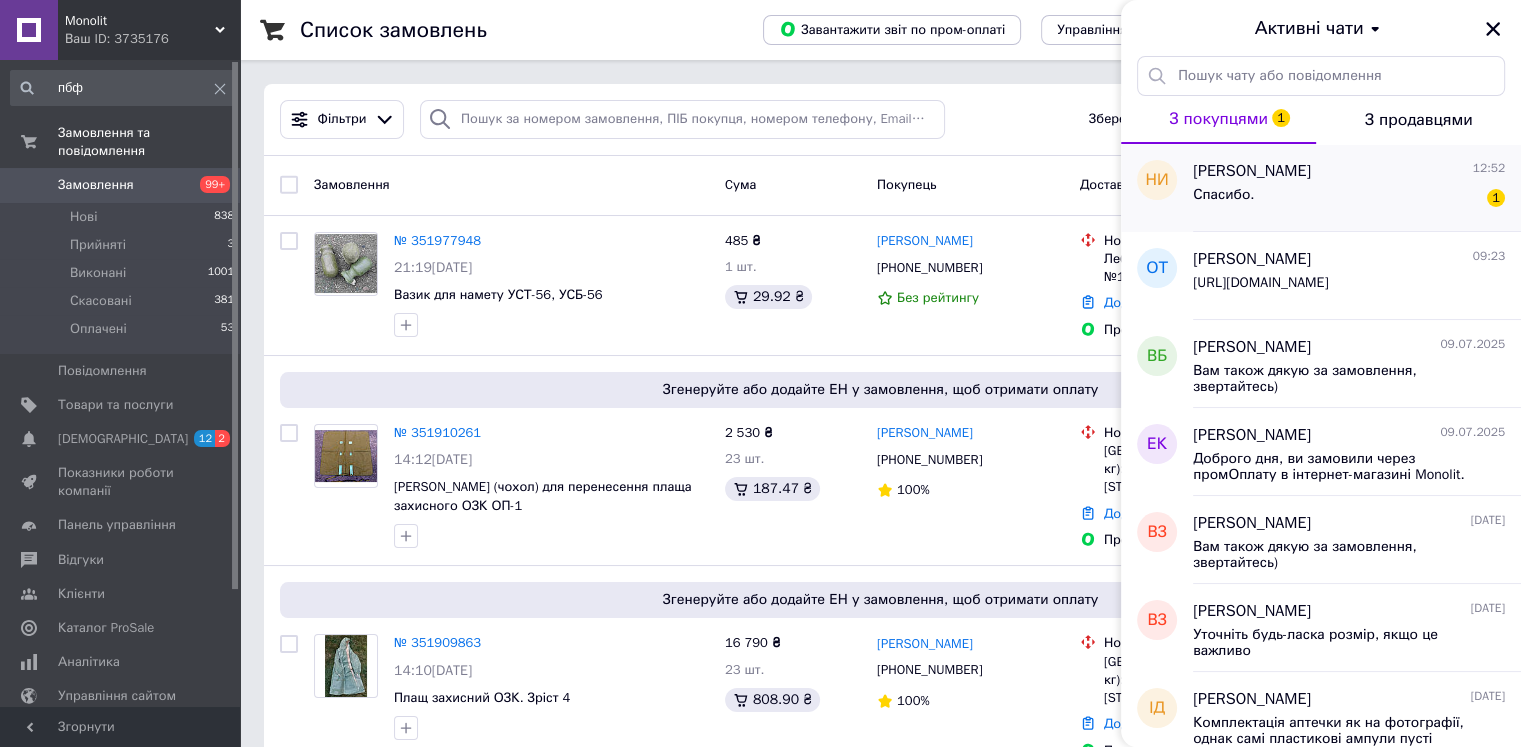 click on "Спасибо. 1" at bounding box center (1349, 199) 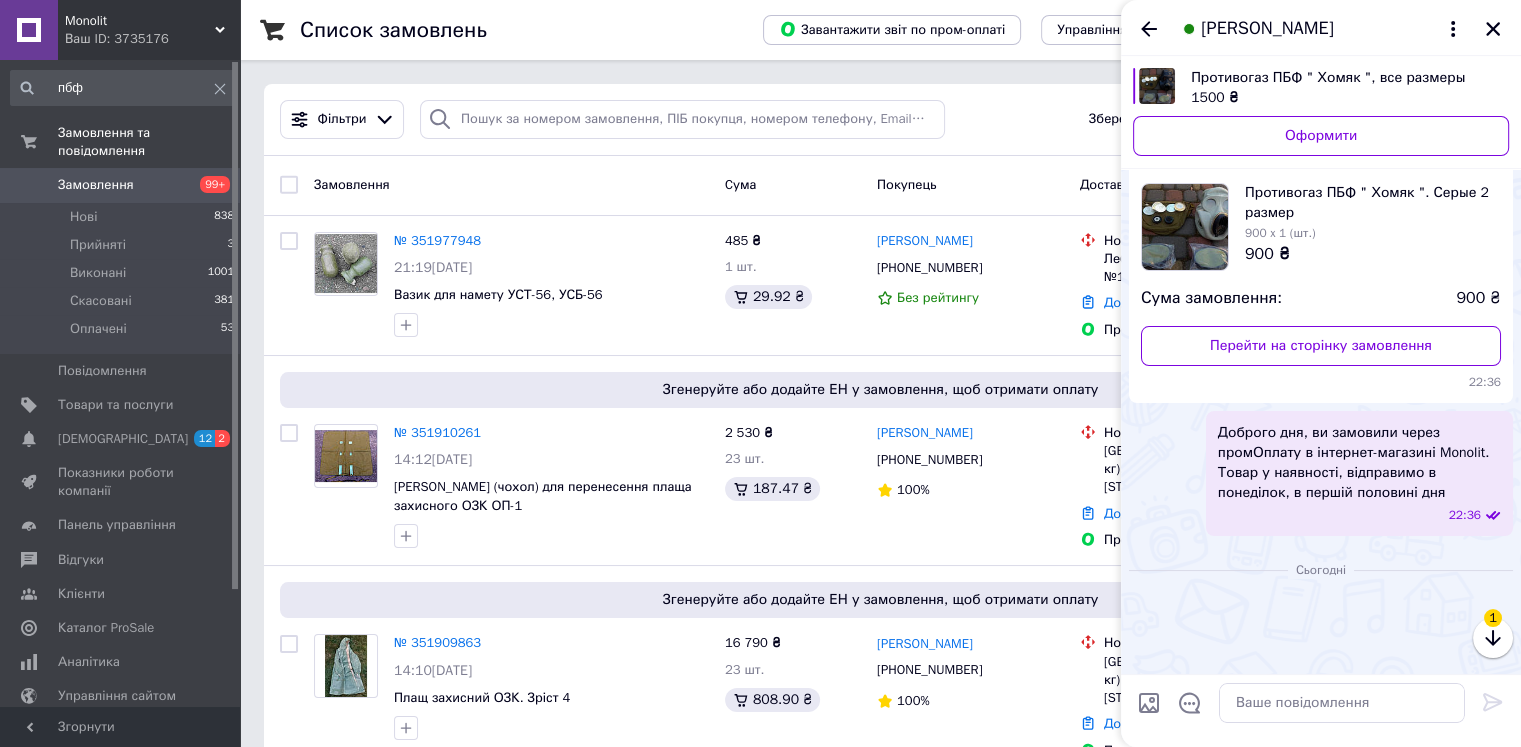 scroll, scrollTop: 1563, scrollLeft: 0, axis: vertical 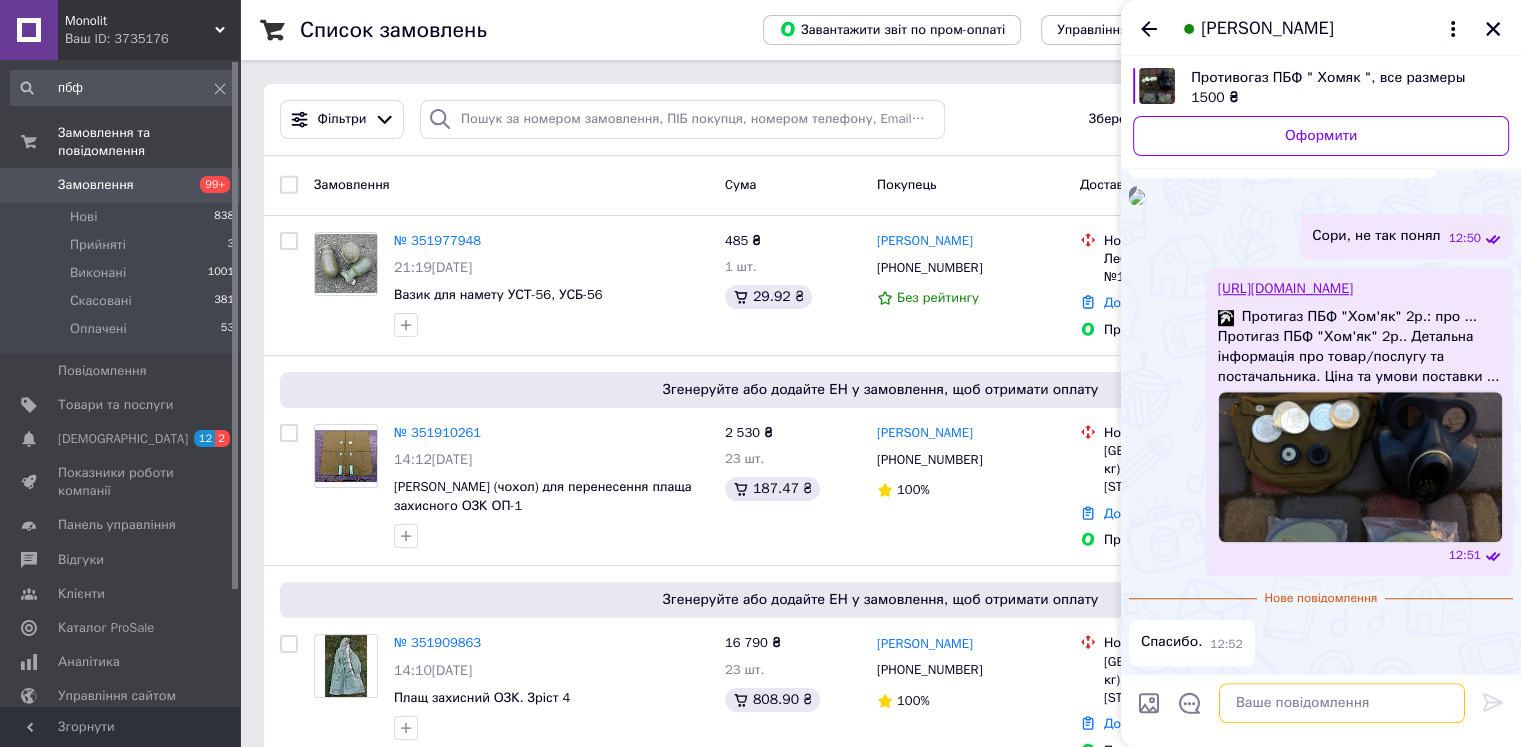 click at bounding box center (1342, 703) 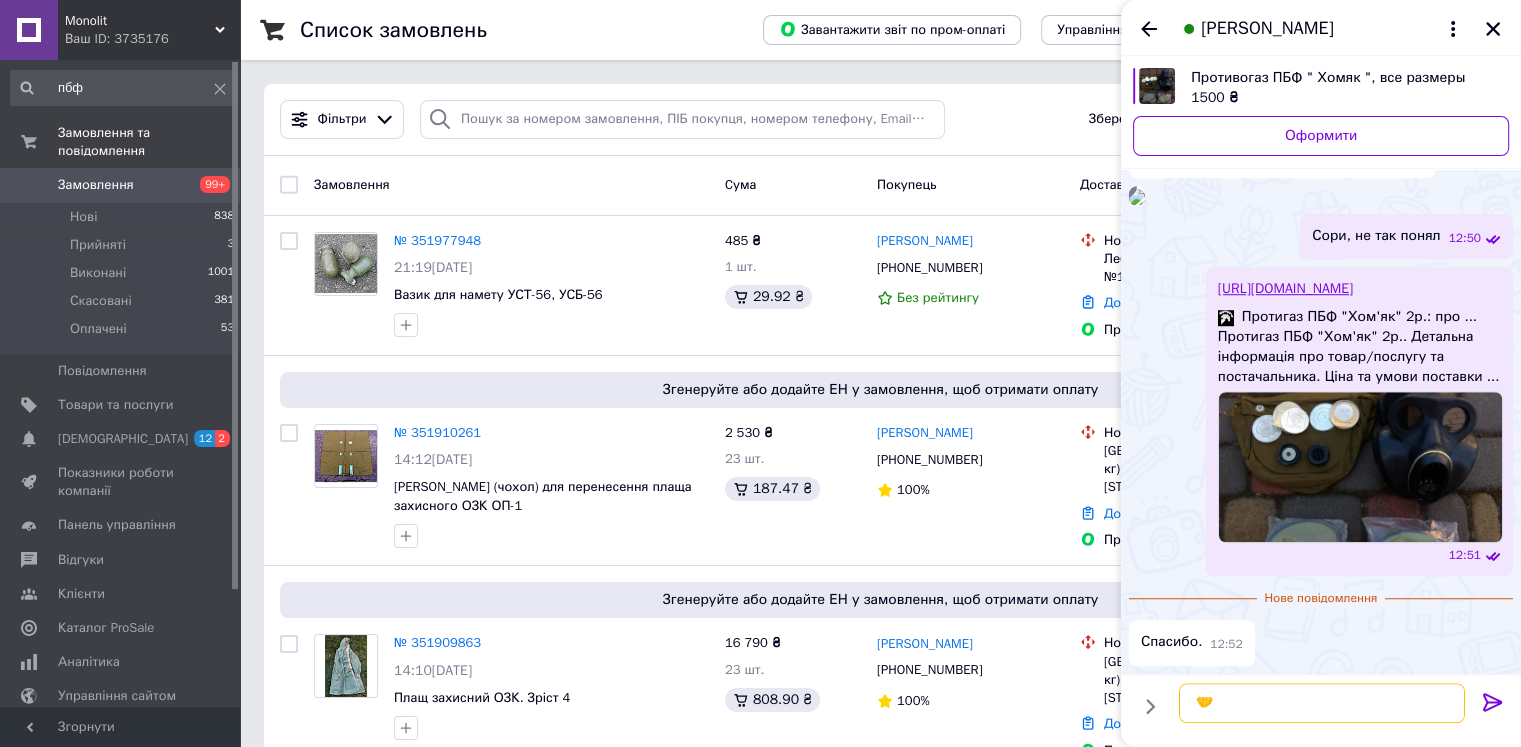 type on "🤝" 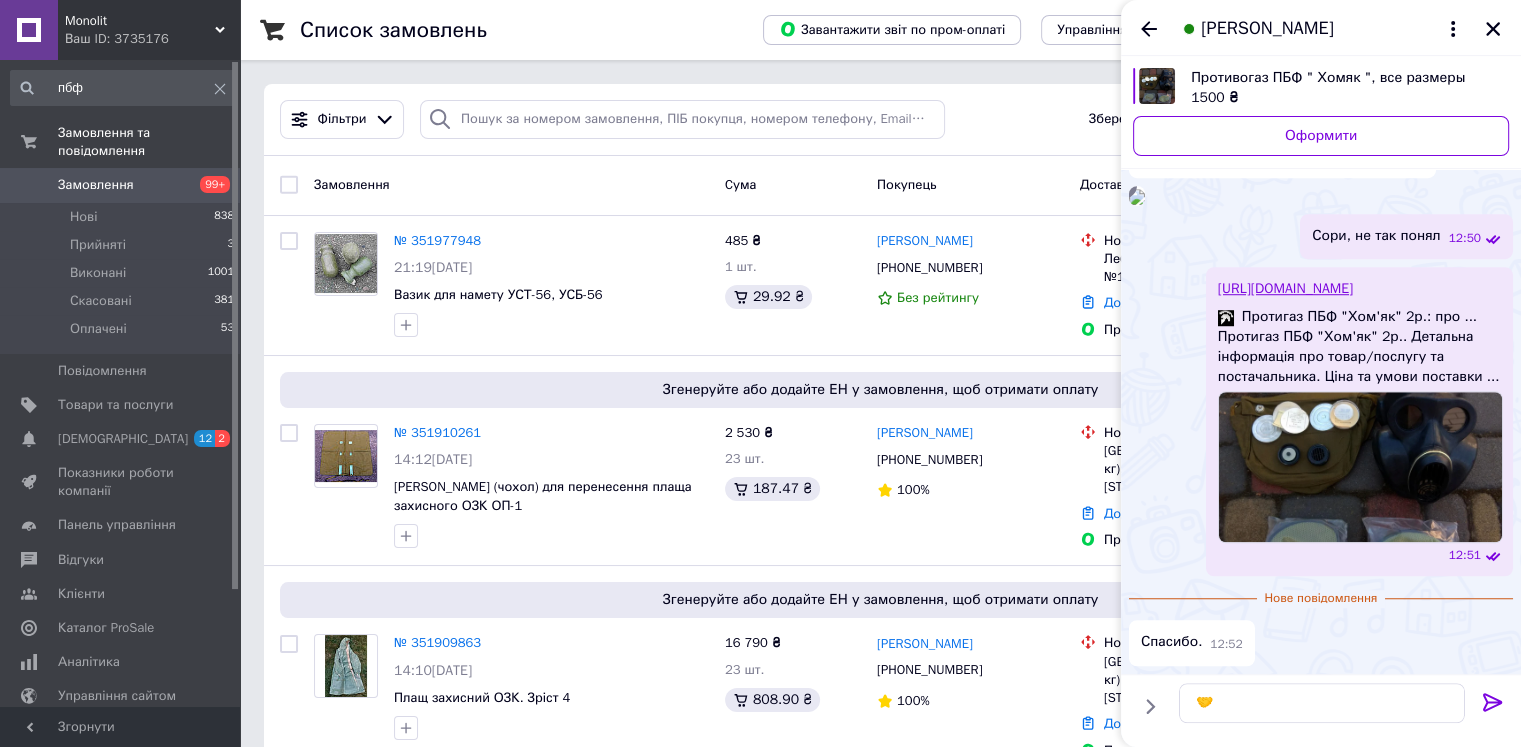 click 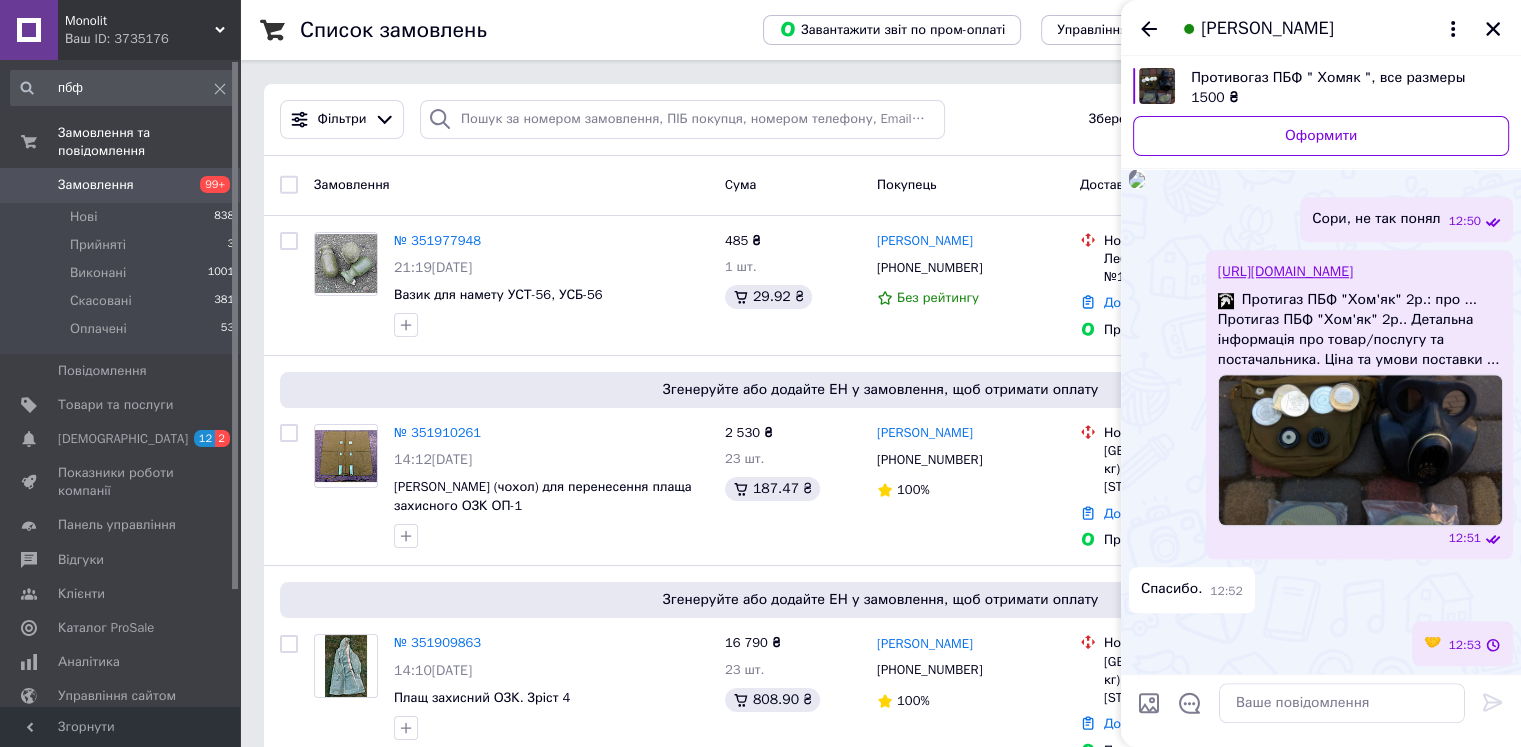 scroll, scrollTop: 1580, scrollLeft: 0, axis: vertical 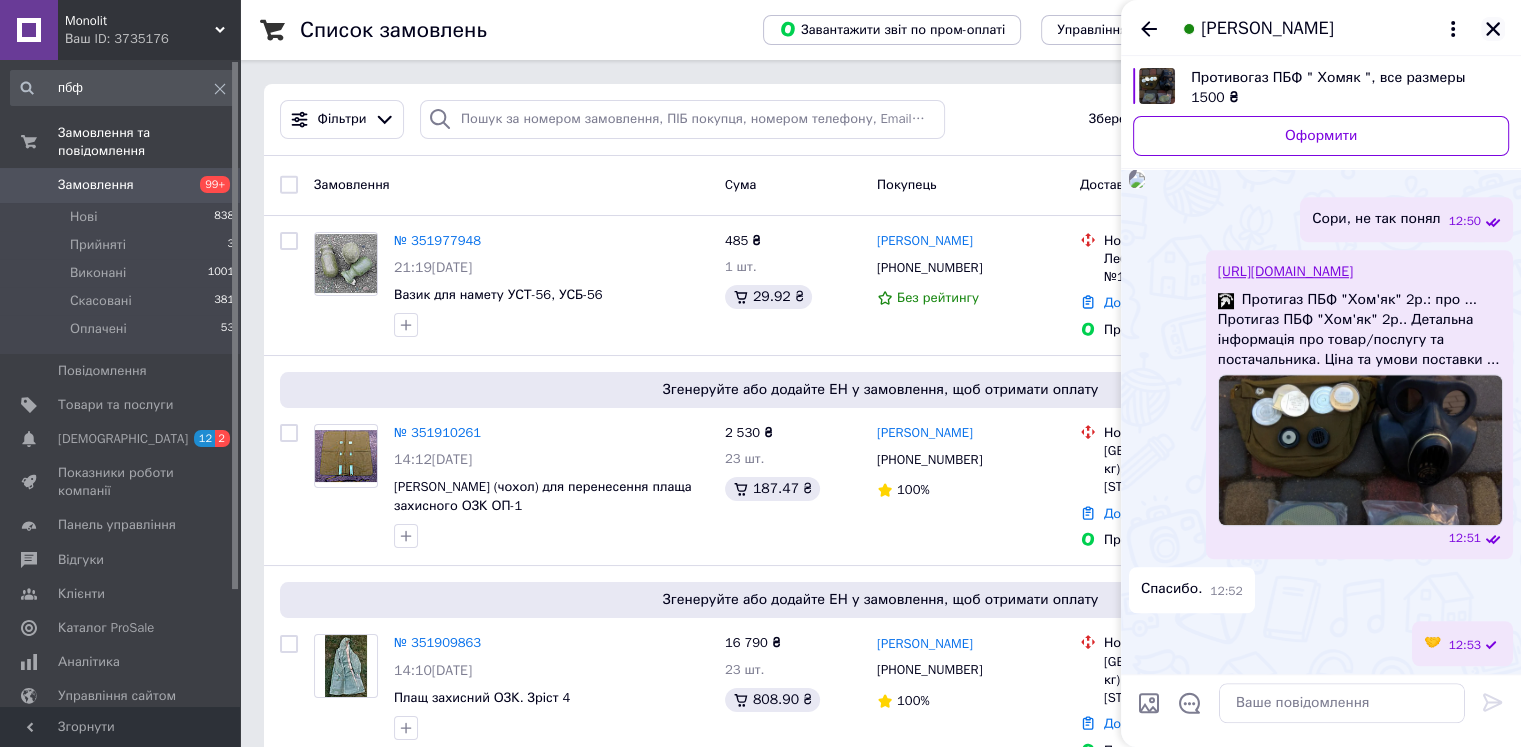 click 